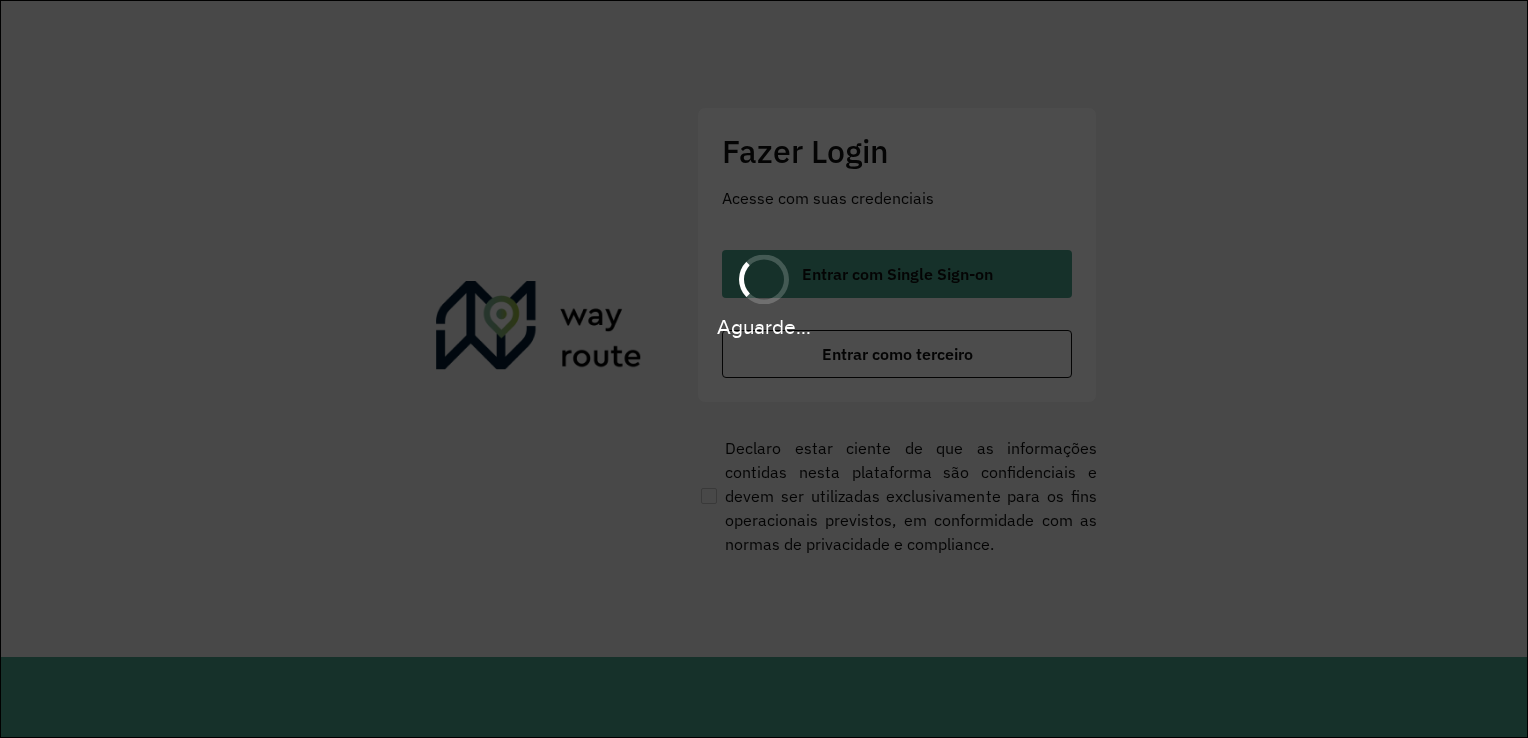 scroll, scrollTop: 0, scrollLeft: 0, axis: both 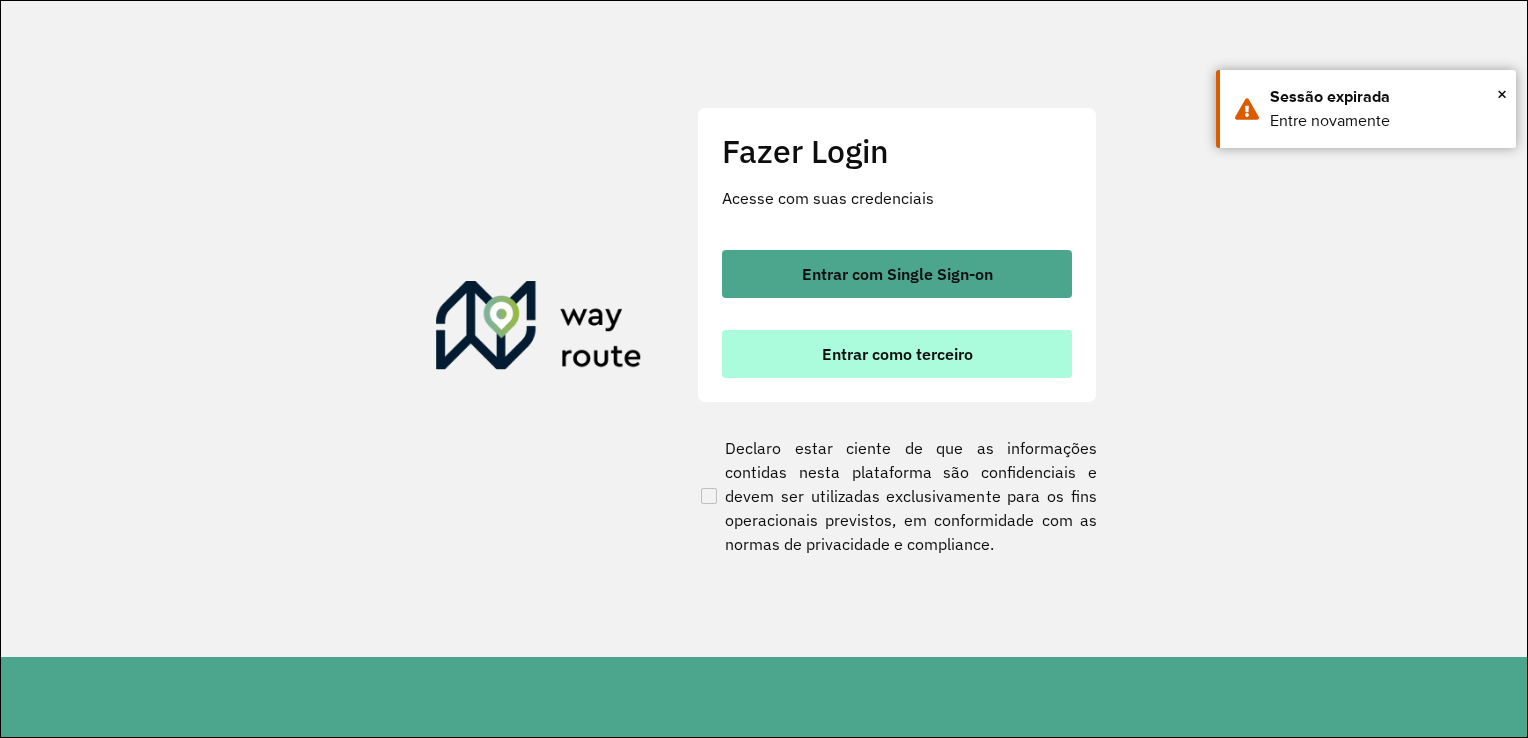 click on "Entrar como terceiro" at bounding box center [897, 354] 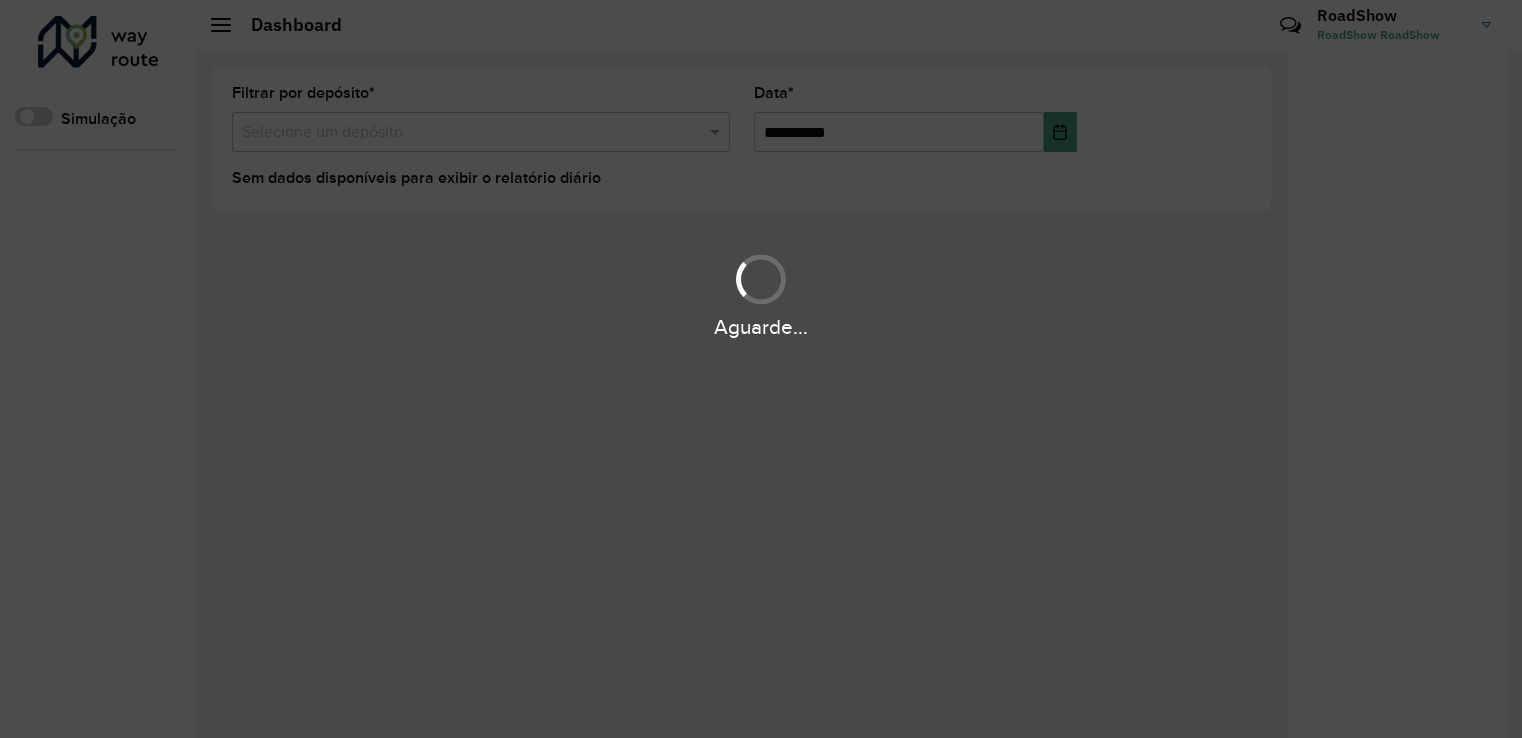 scroll, scrollTop: 0, scrollLeft: 0, axis: both 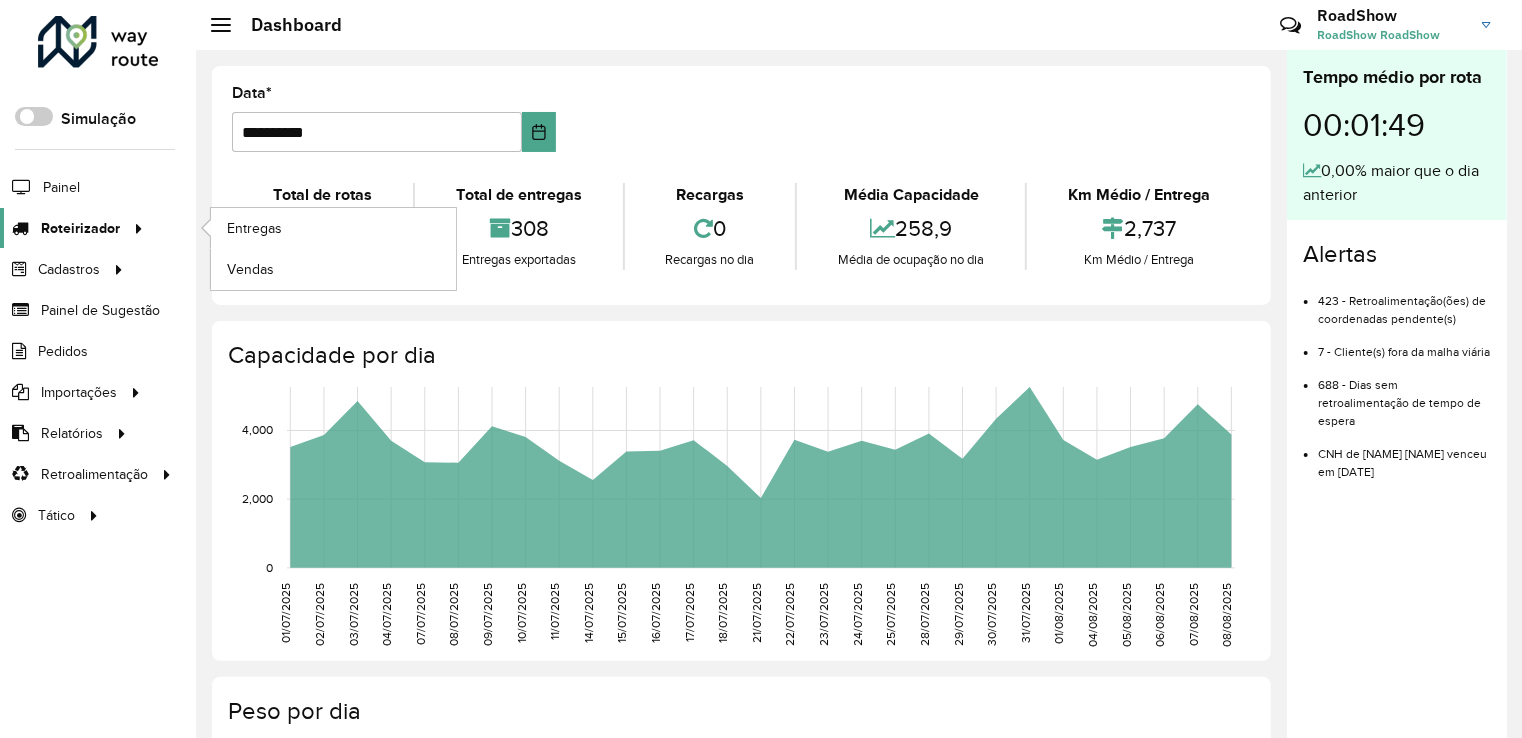 click on "Roteirizador" 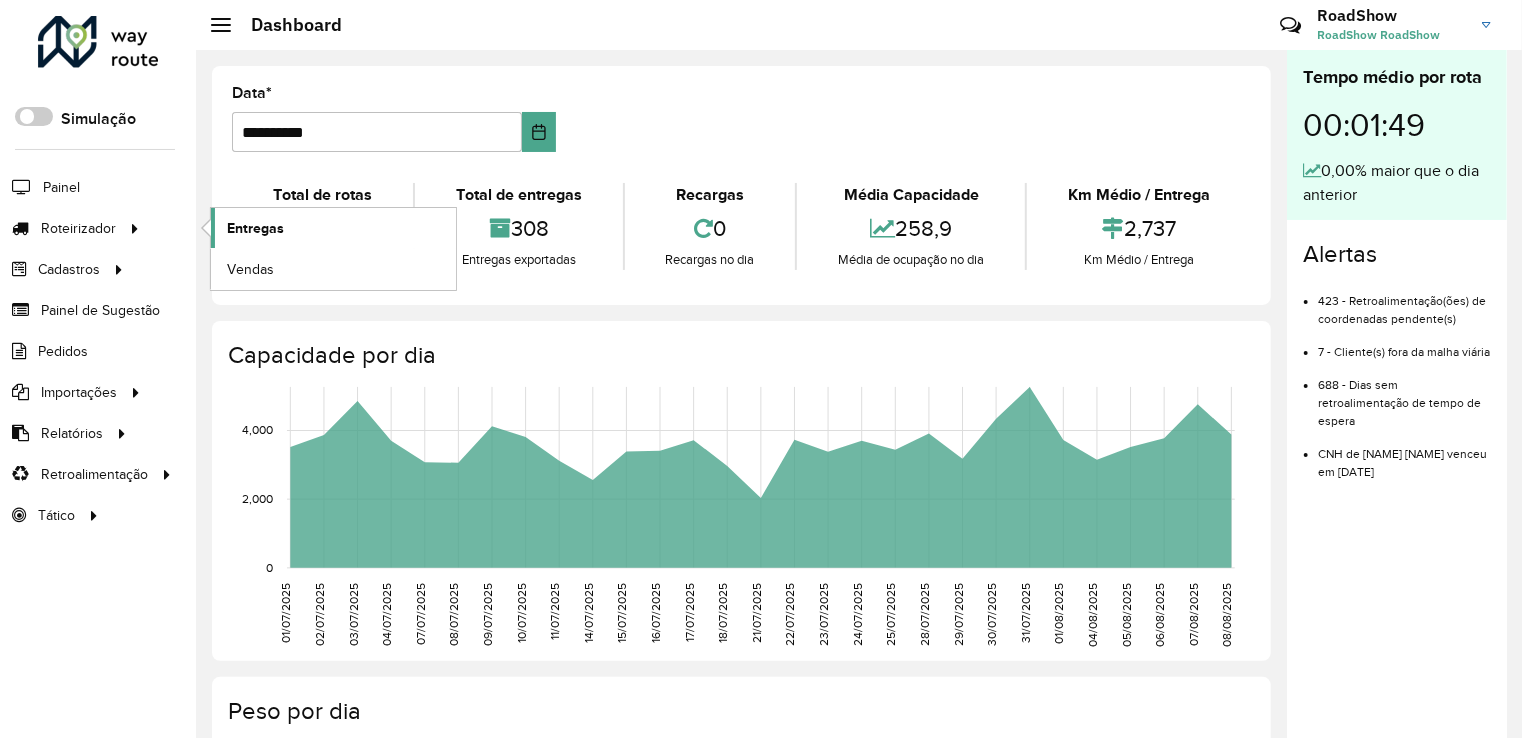 click on "Entregas" 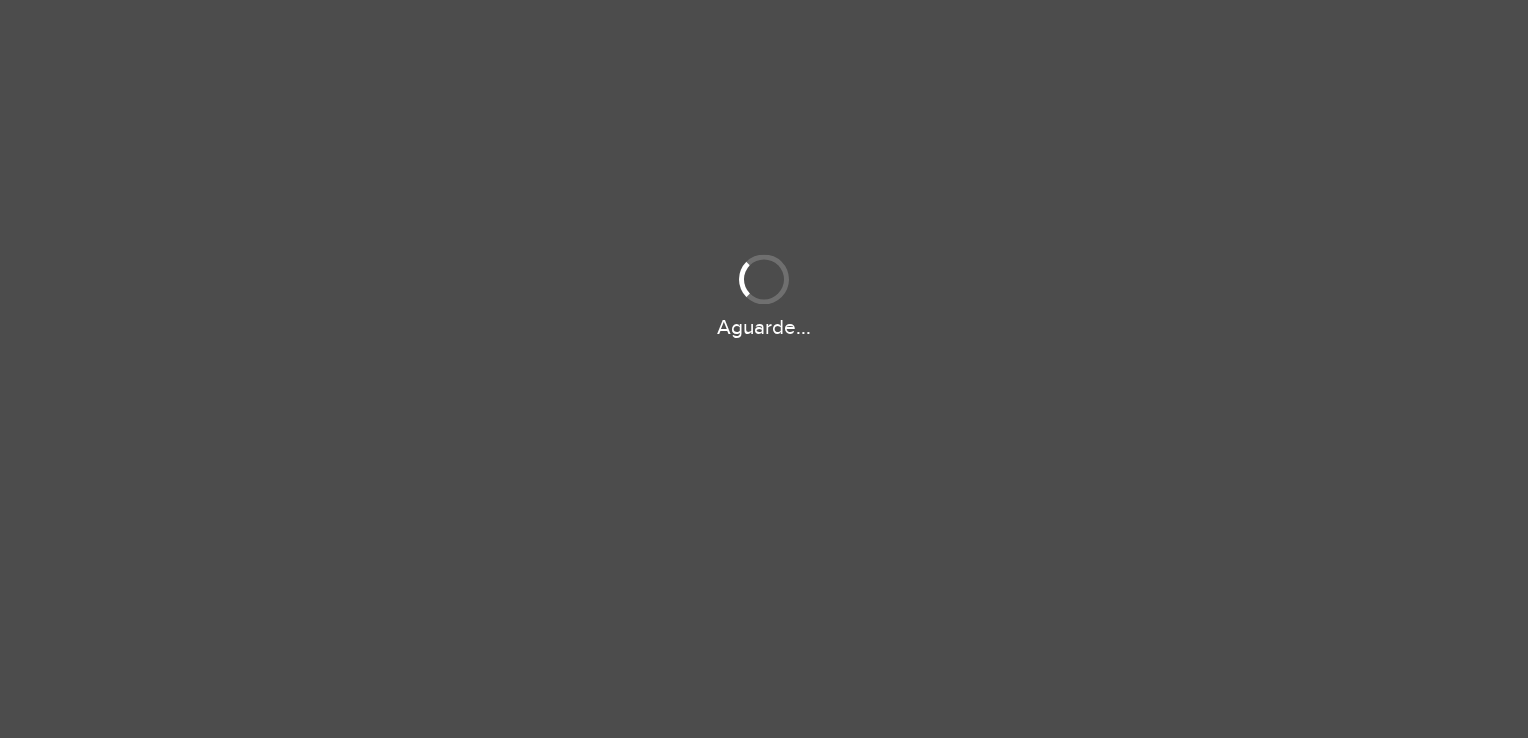 scroll, scrollTop: 0, scrollLeft: 0, axis: both 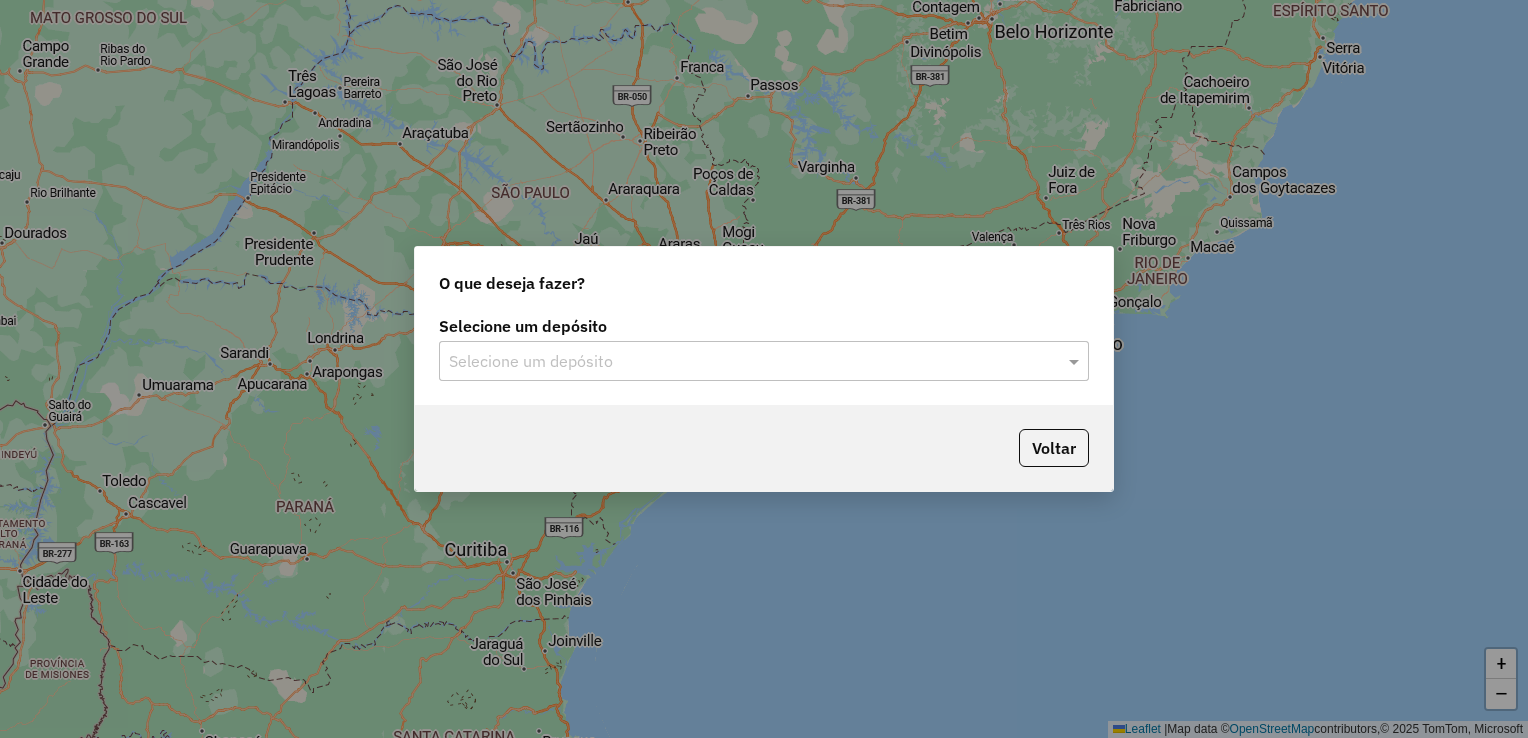 click 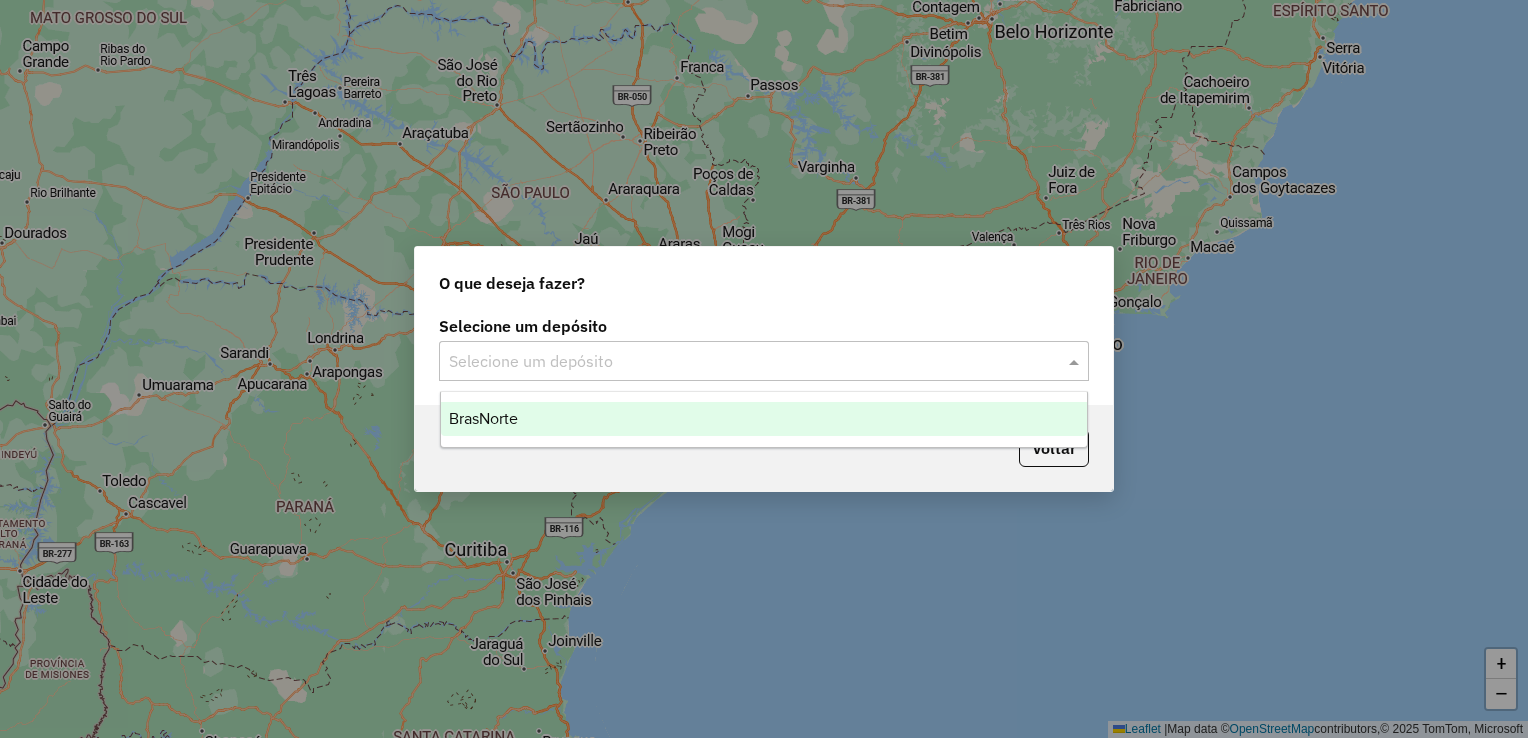 click on "BrasNorte" at bounding box center (764, 419) 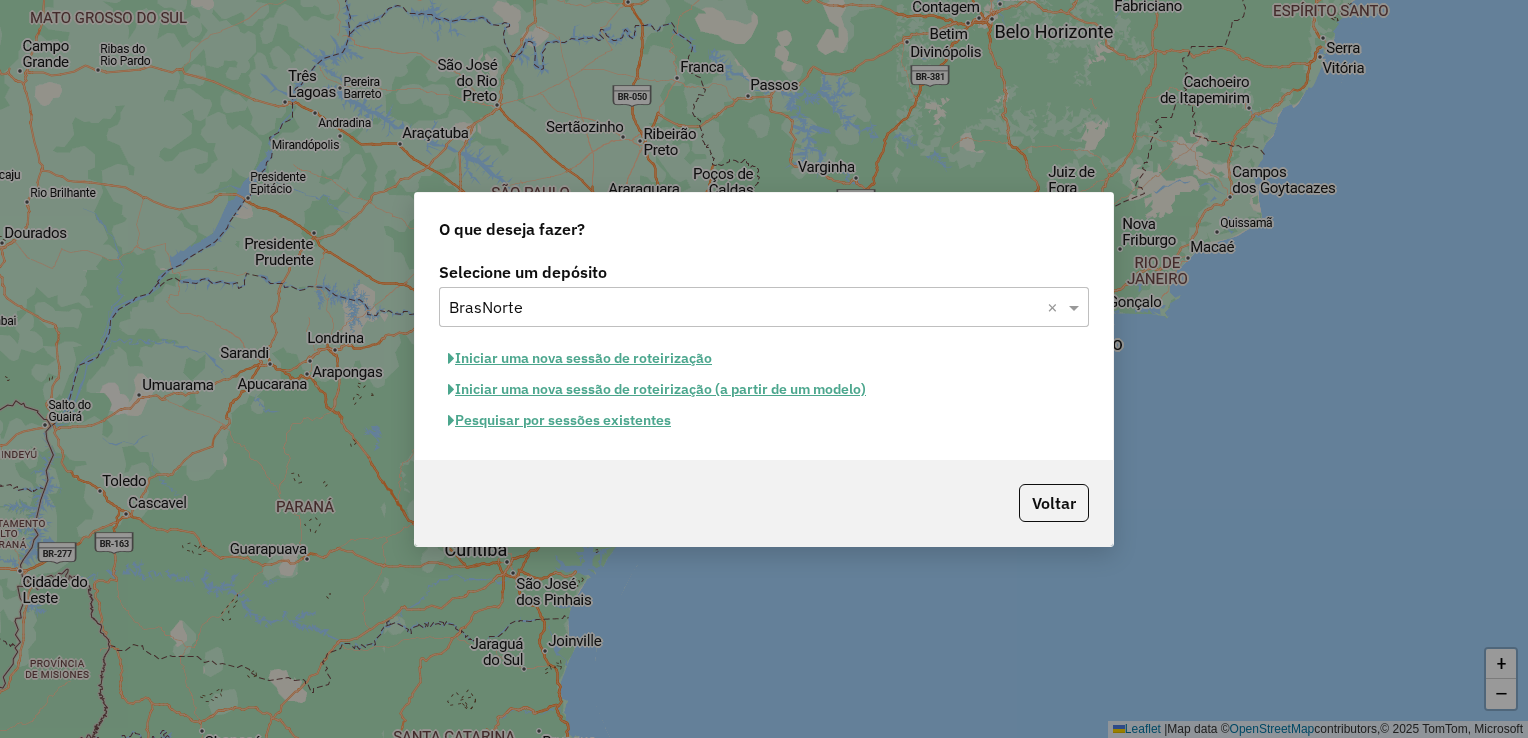 click on "Pesquisar por sessões existentes" 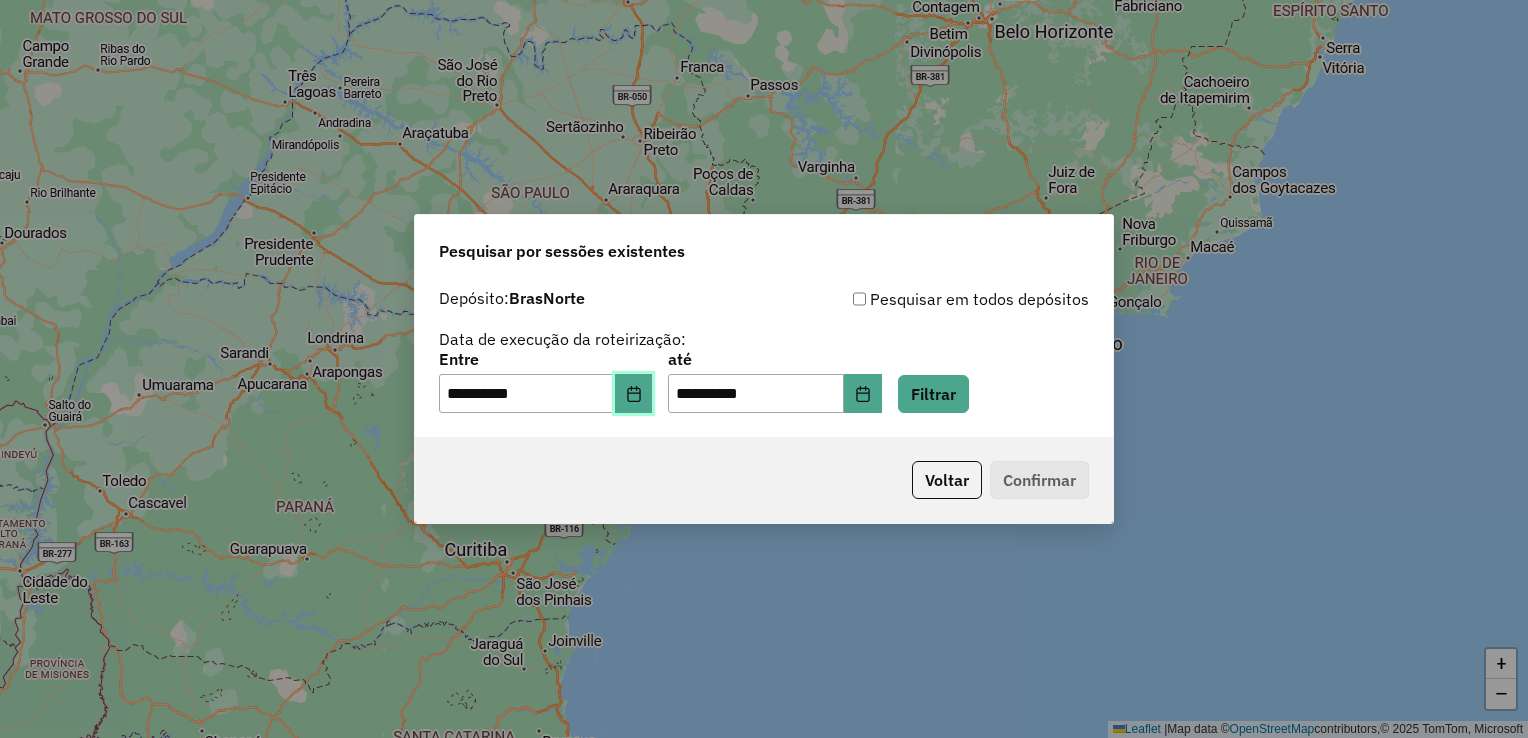 click at bounding box center [634, 394] 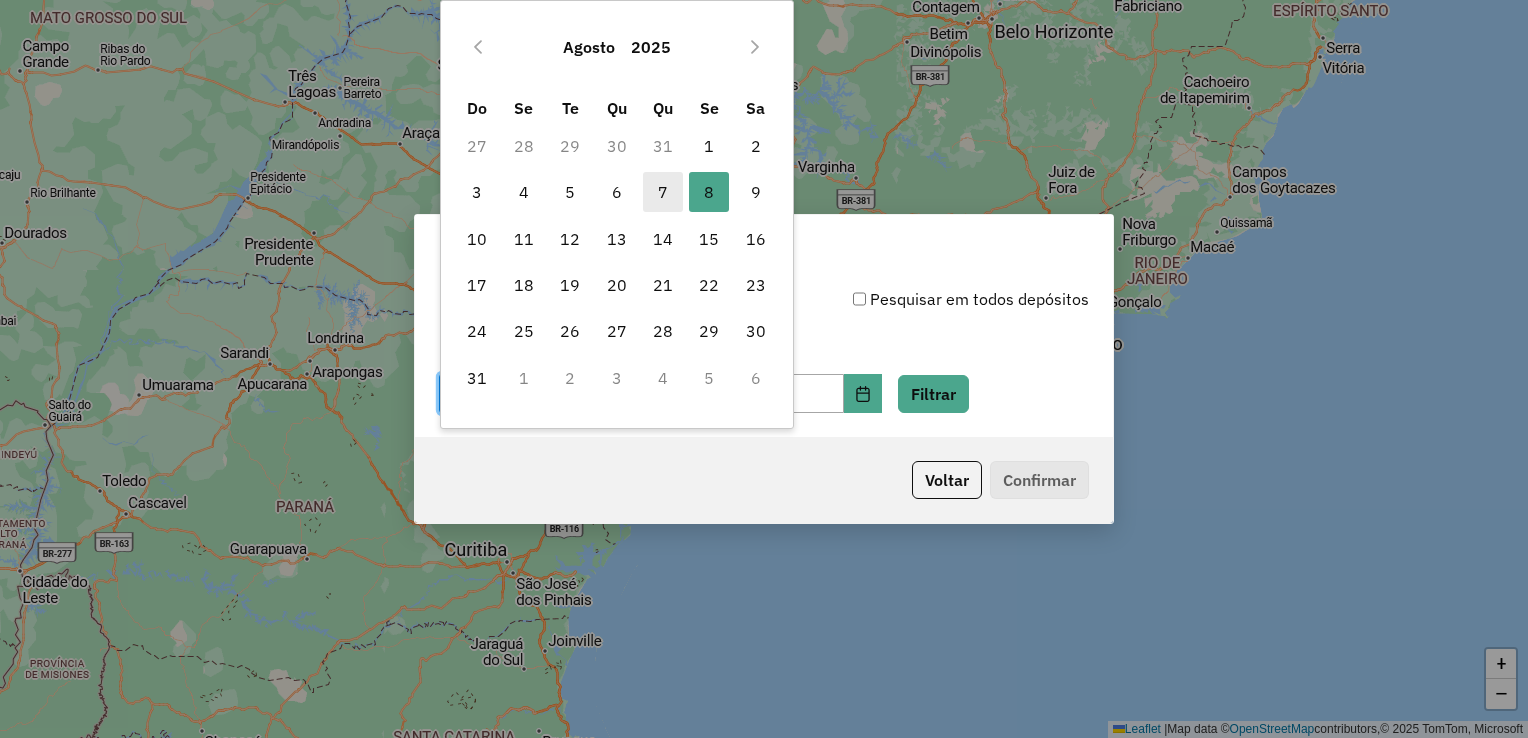 click on "7" at bounding box center [663, 192] 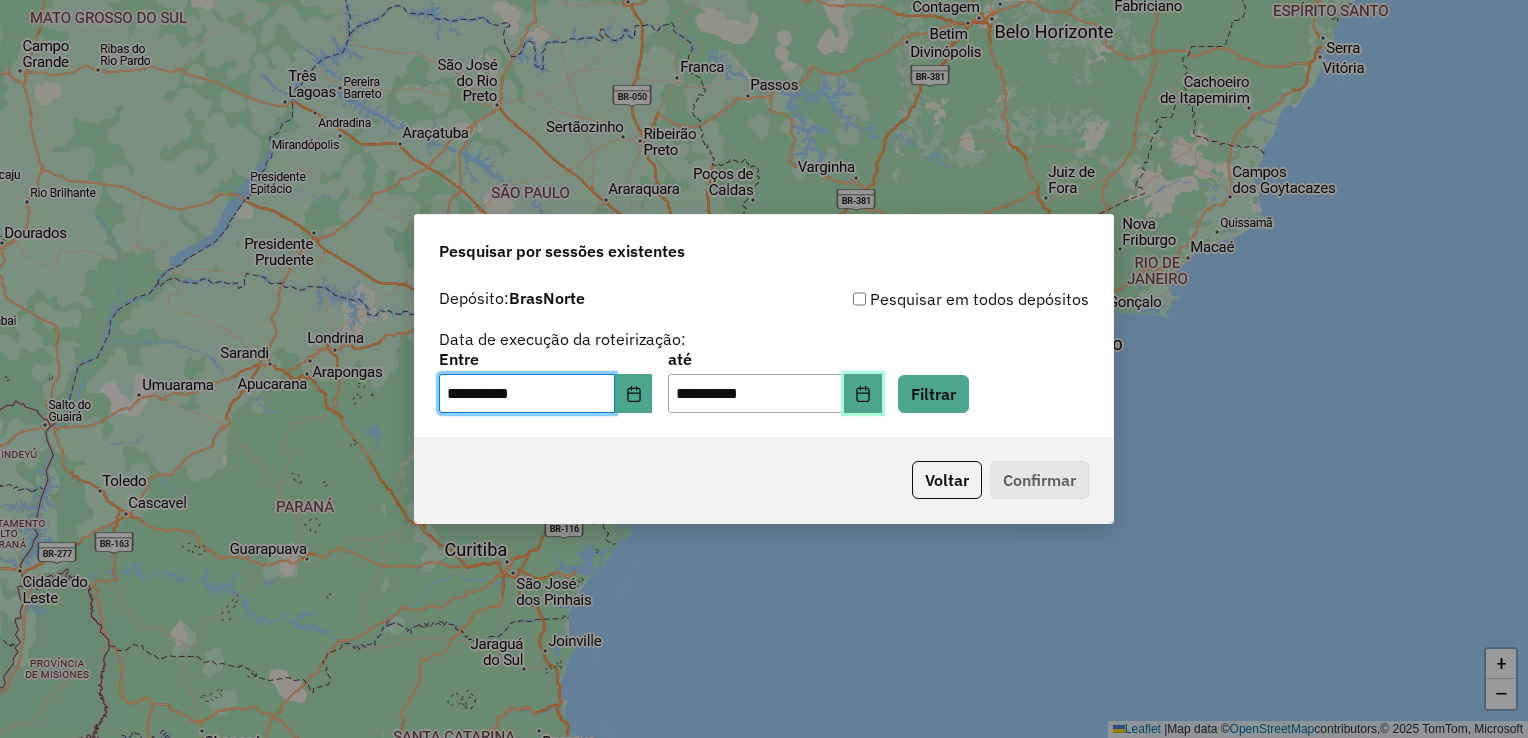 click 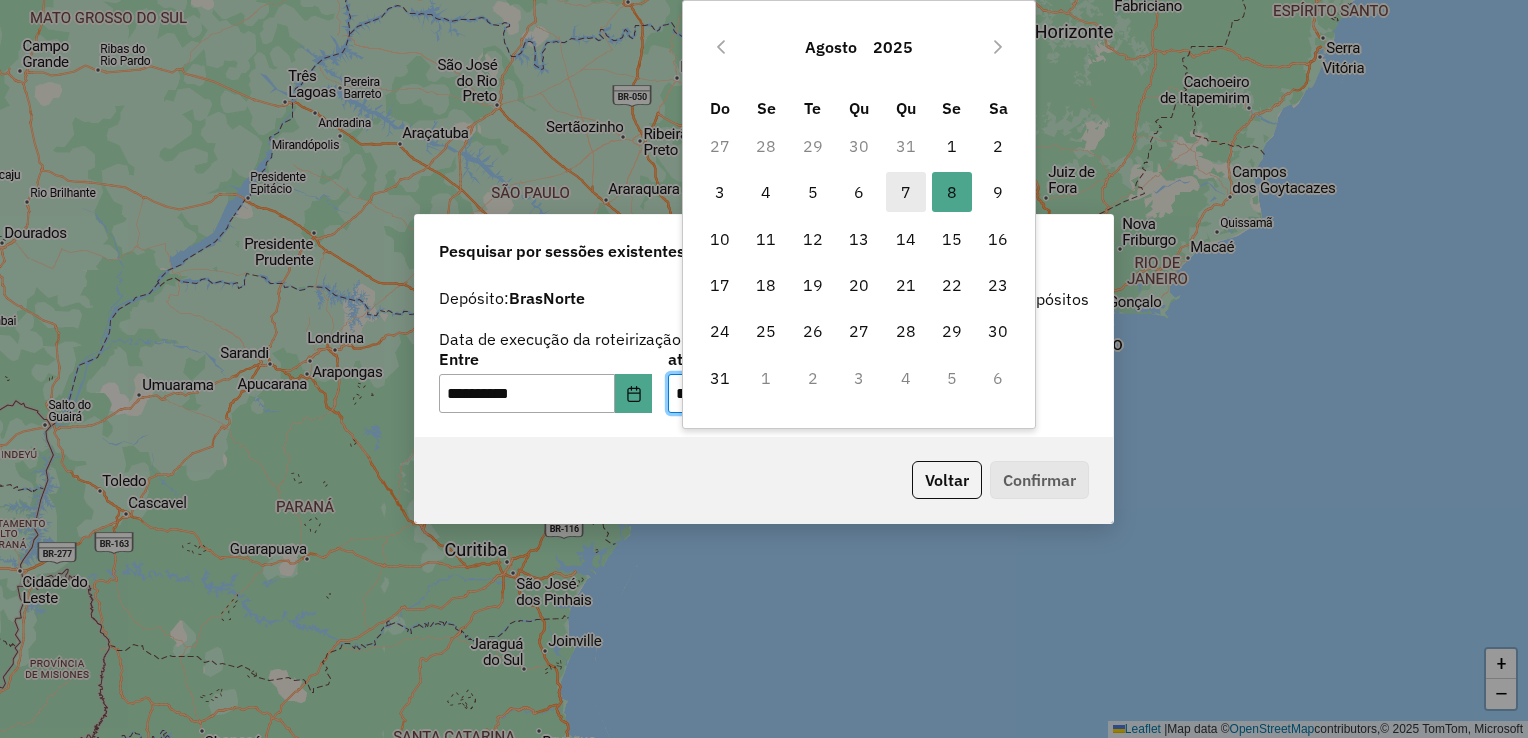 click on "7" at bounding box center [906, 192] 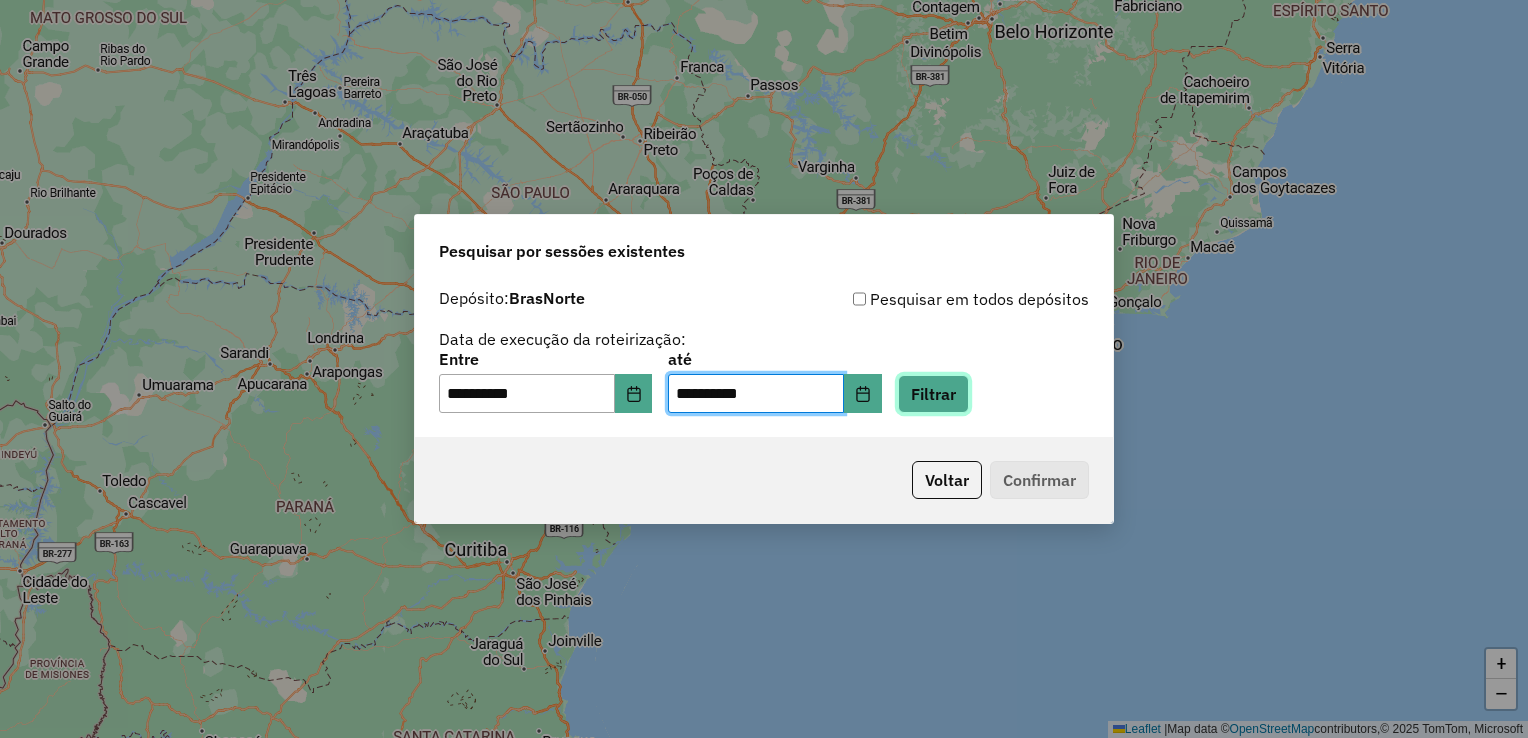 click on "Filtrar" 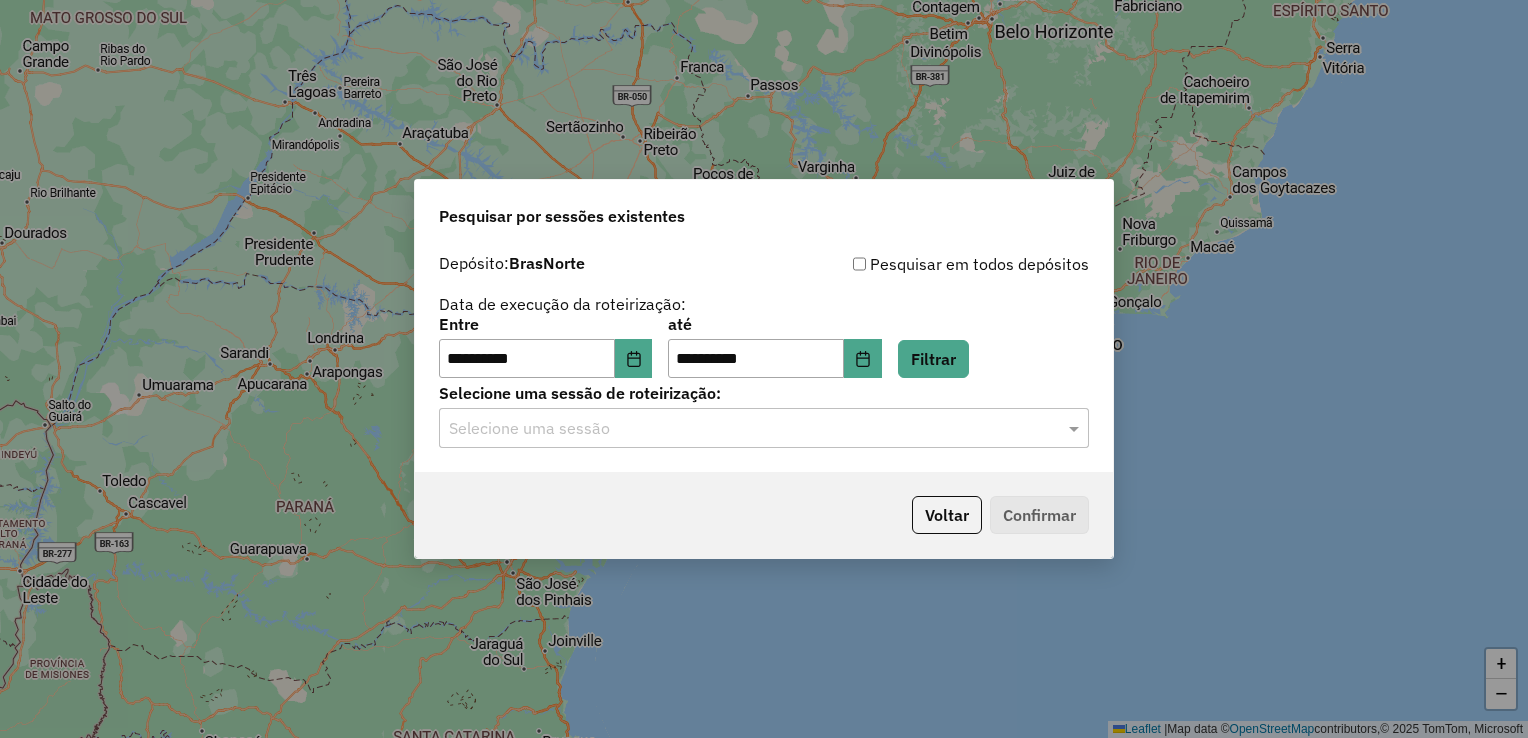click 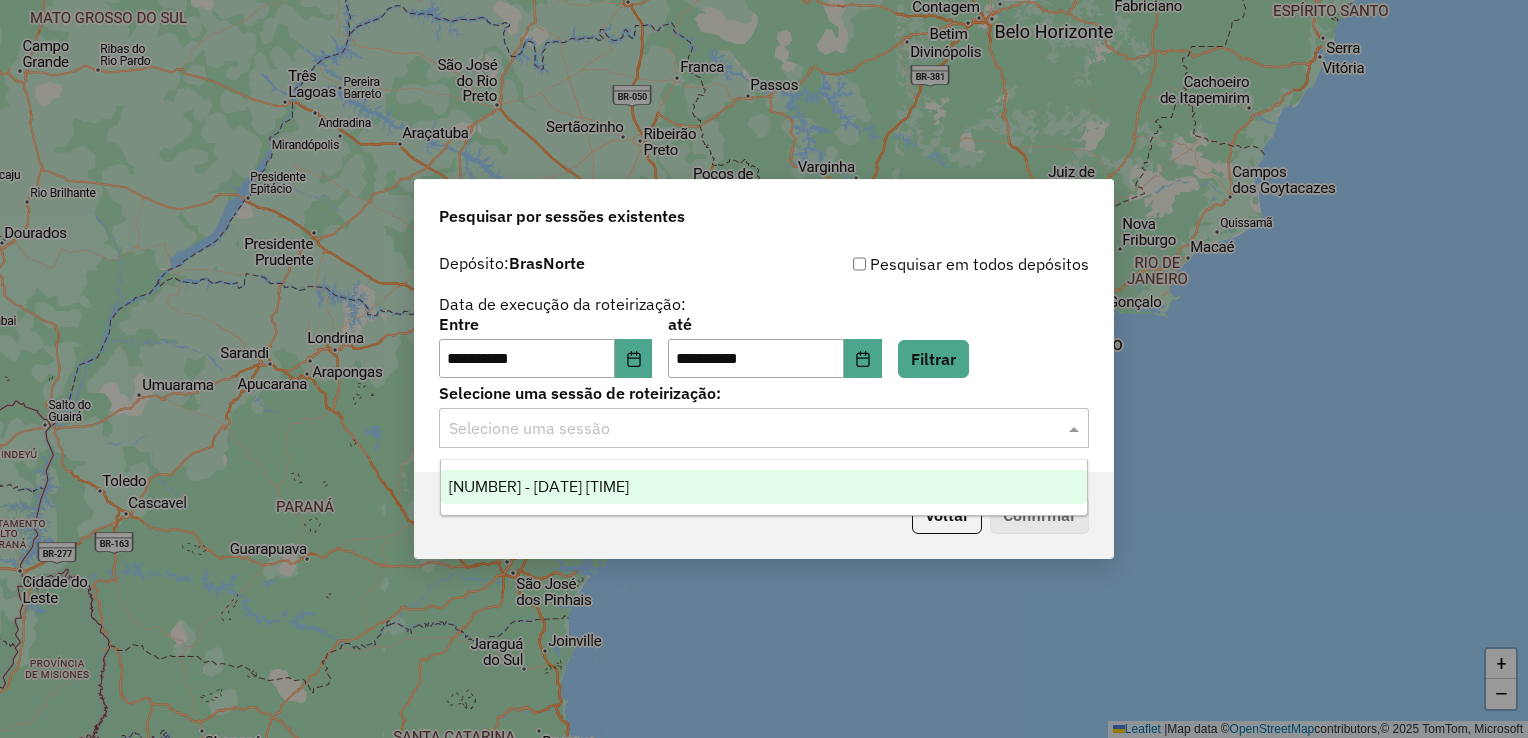 click on "975811 - 07/08/2025 17:20" at bounding box center [539, 486] 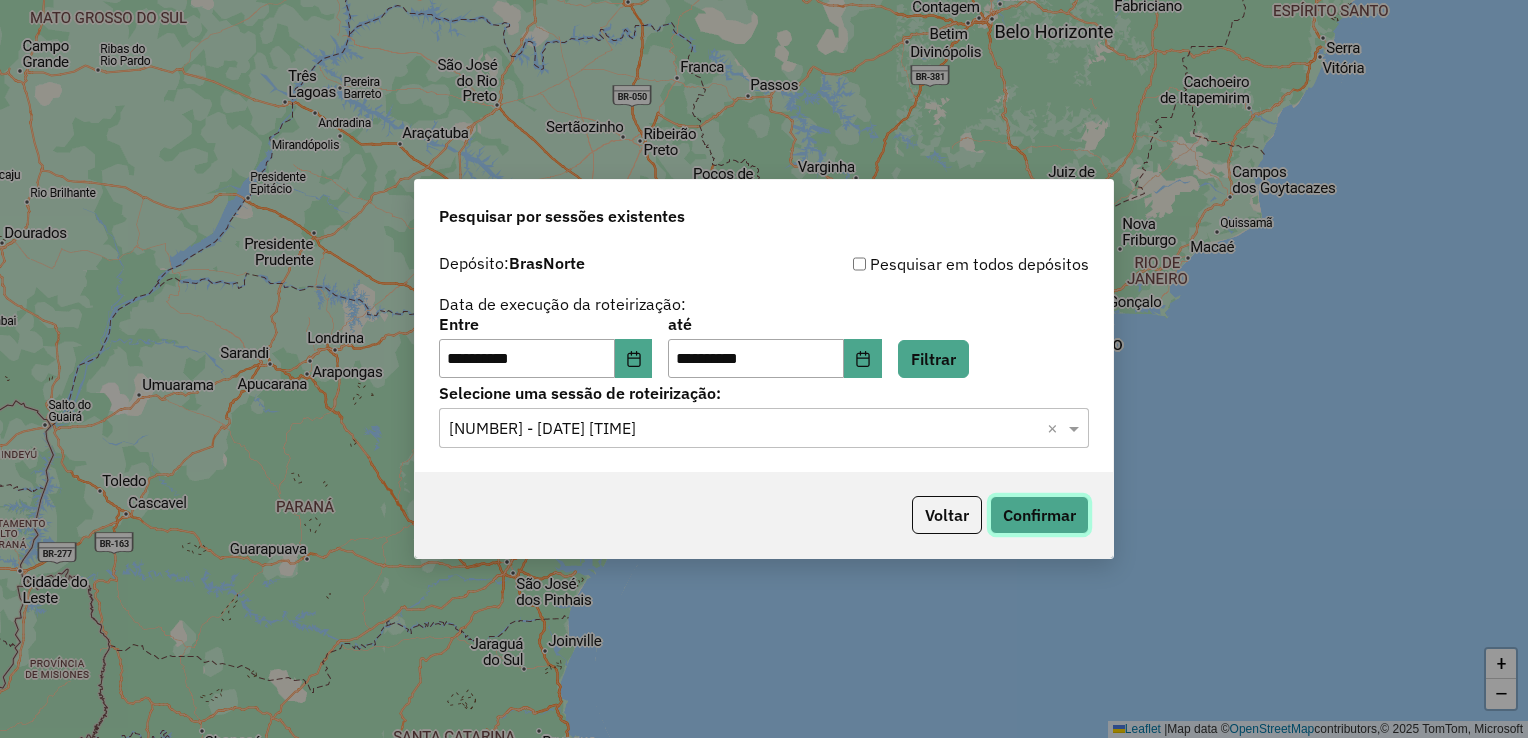 click on "Confirmar" 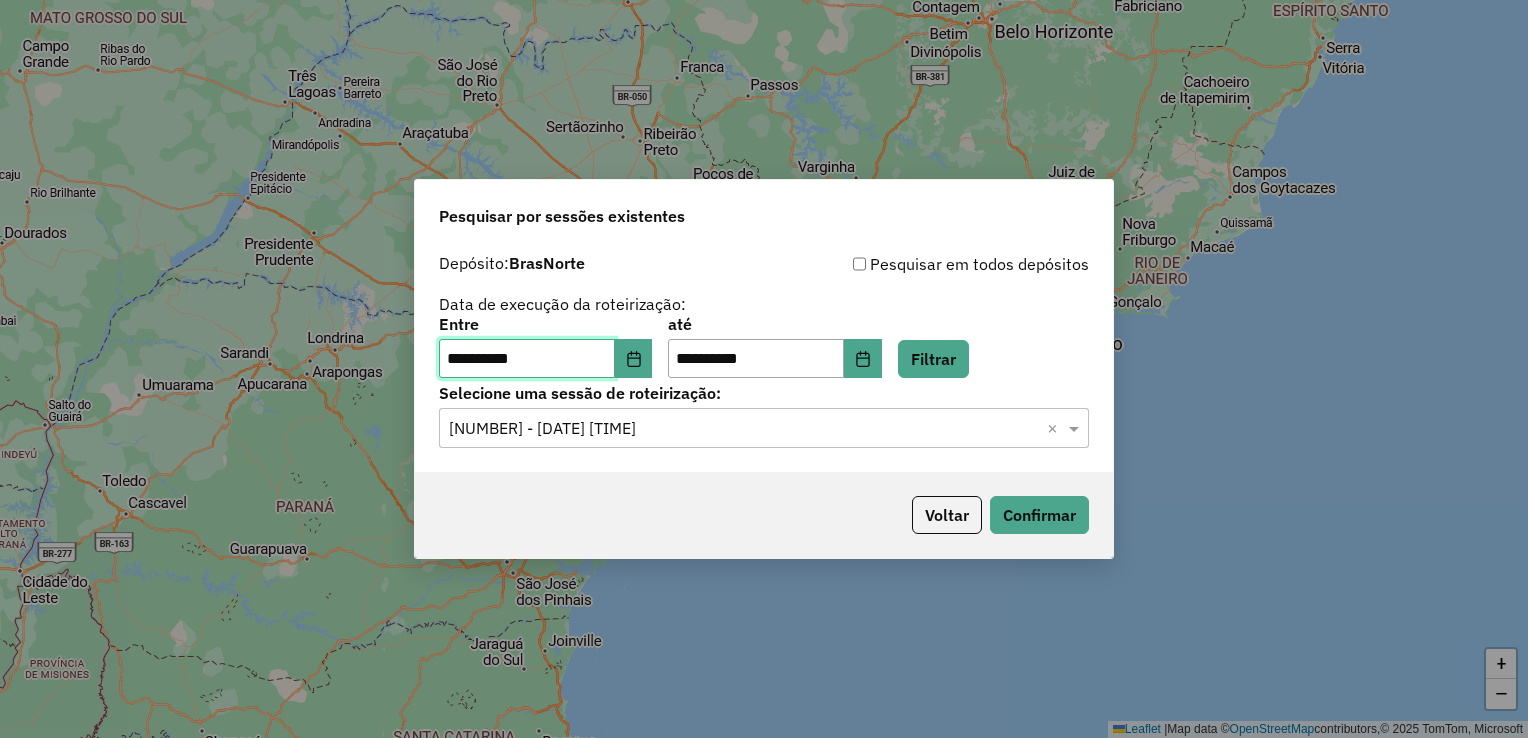 click on "**********" at bounding box center (527, 359) 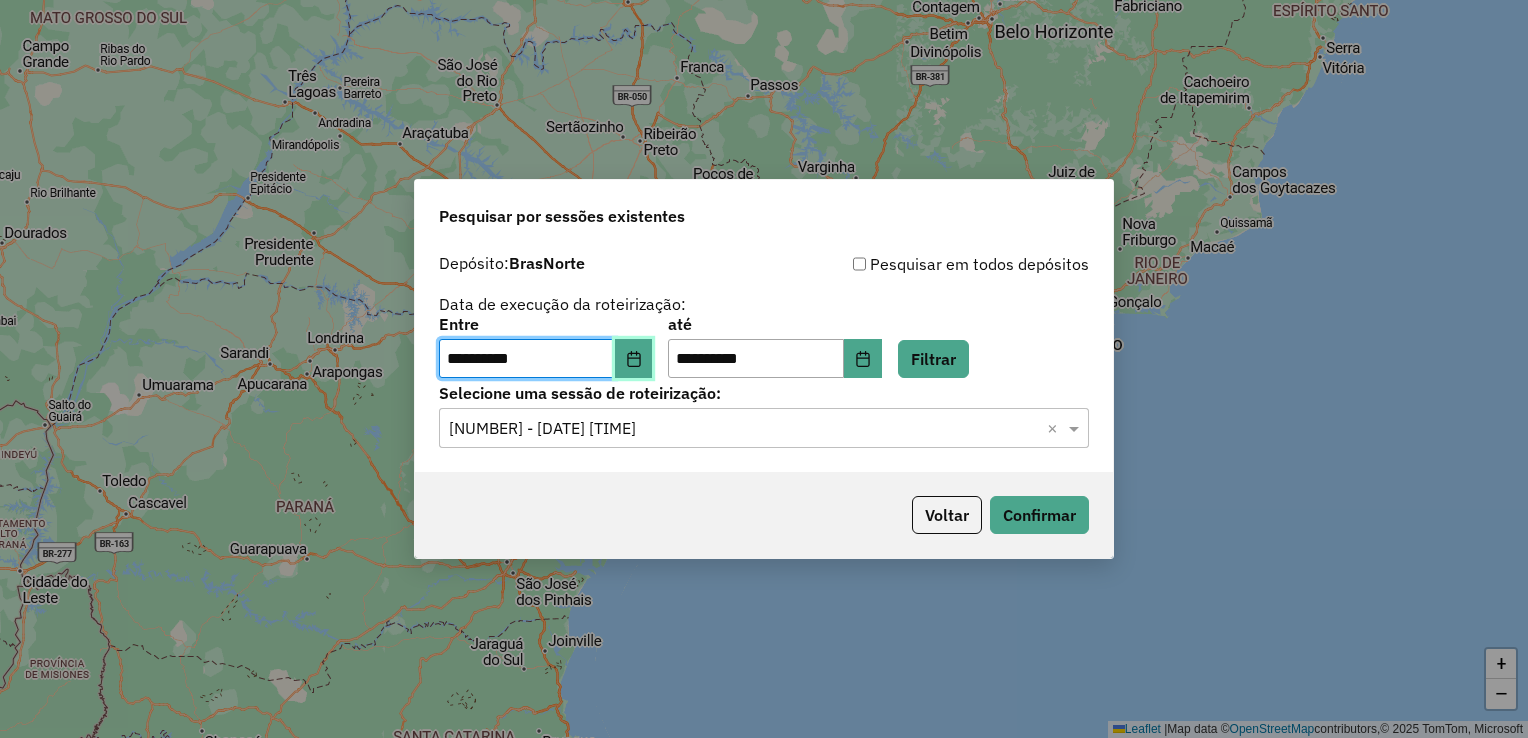 click 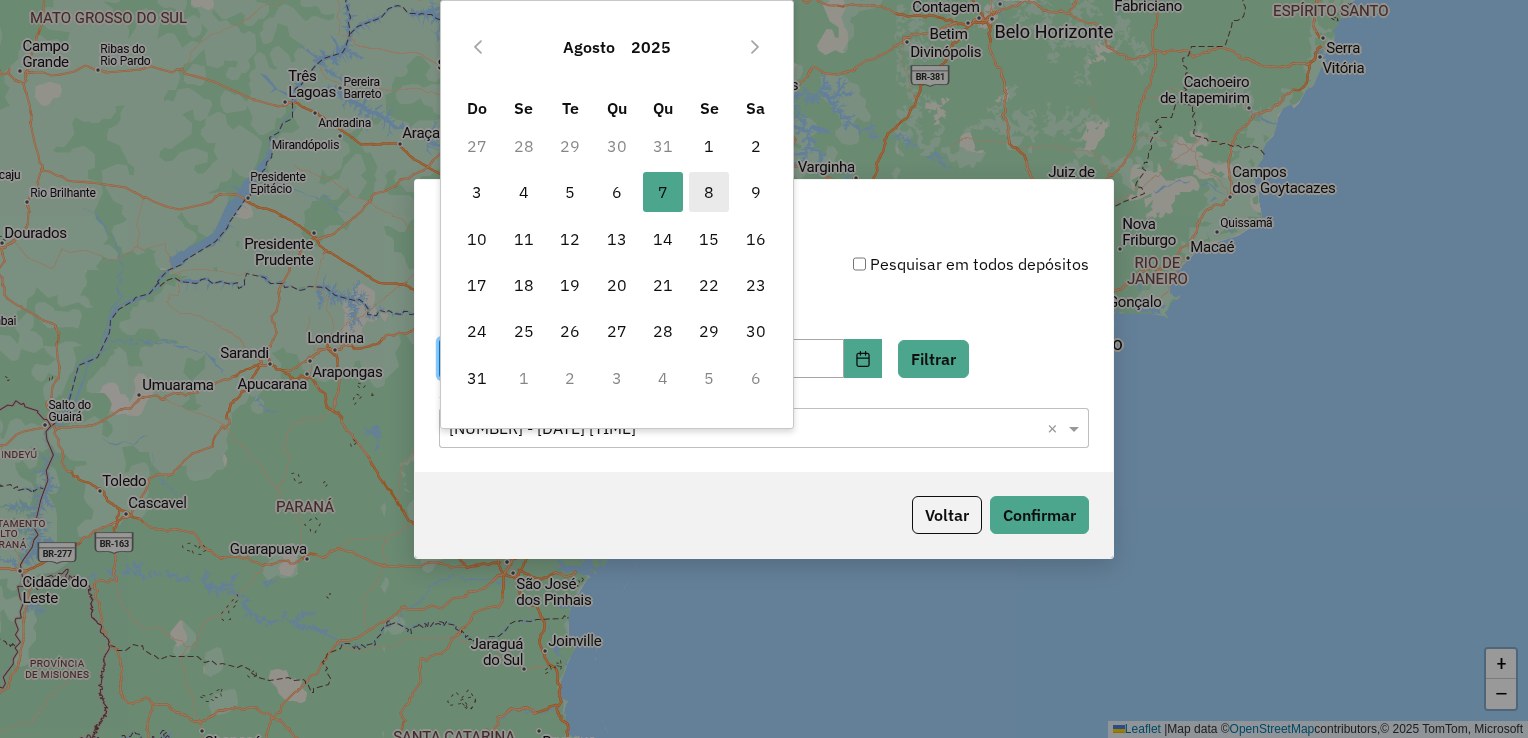 click on "8" at bounding box center (709, 192) 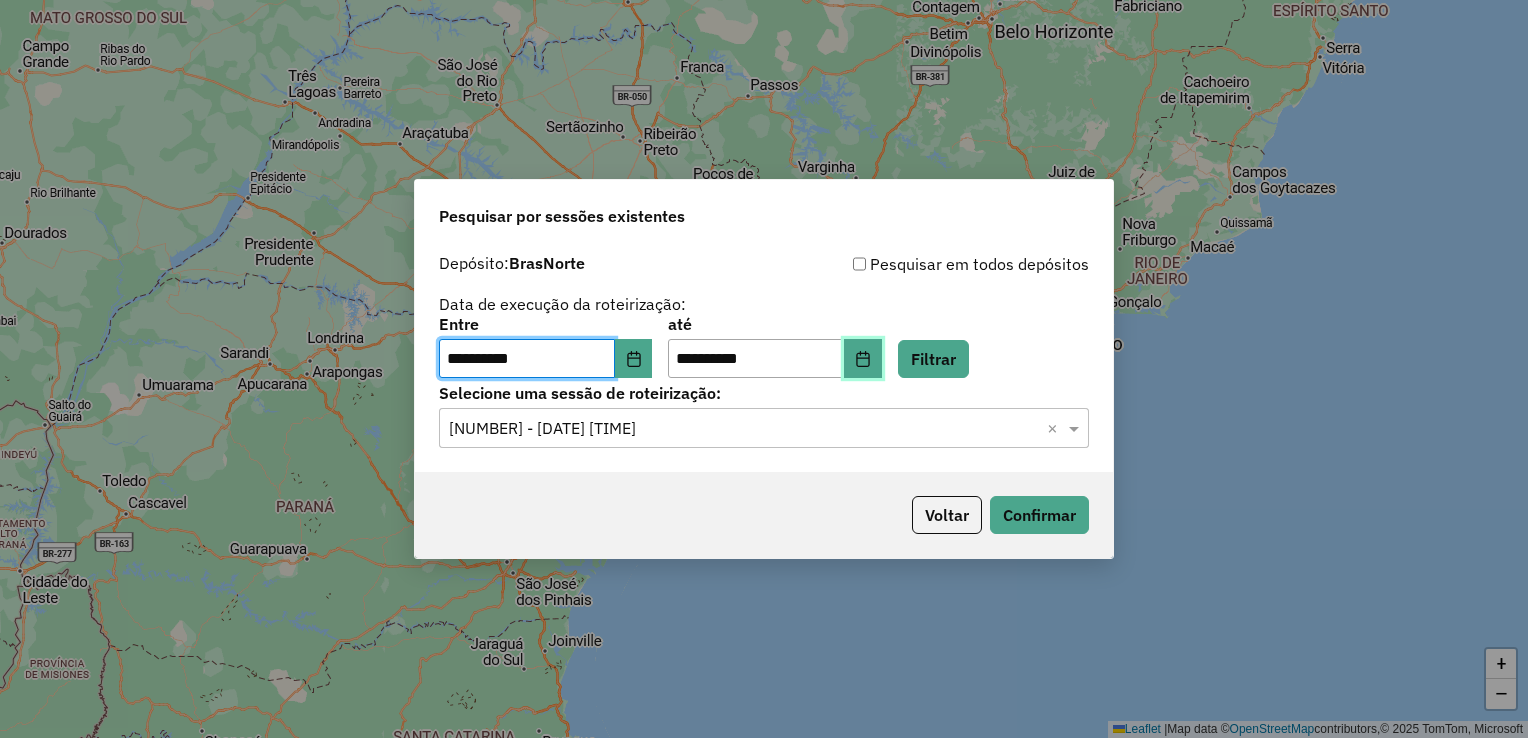 click at bounding box center [863, 359] 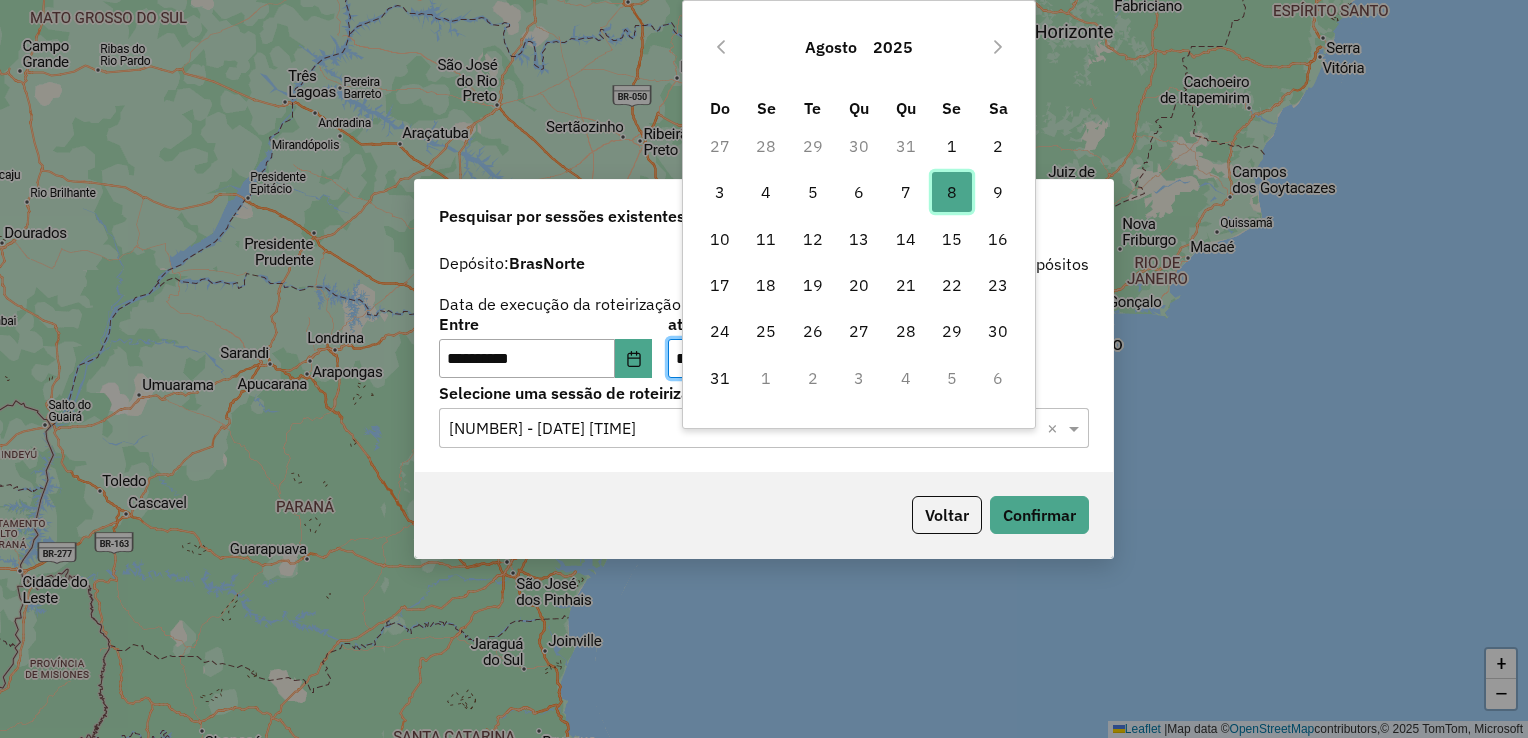 click on "8" at bounding box center (952, 192) 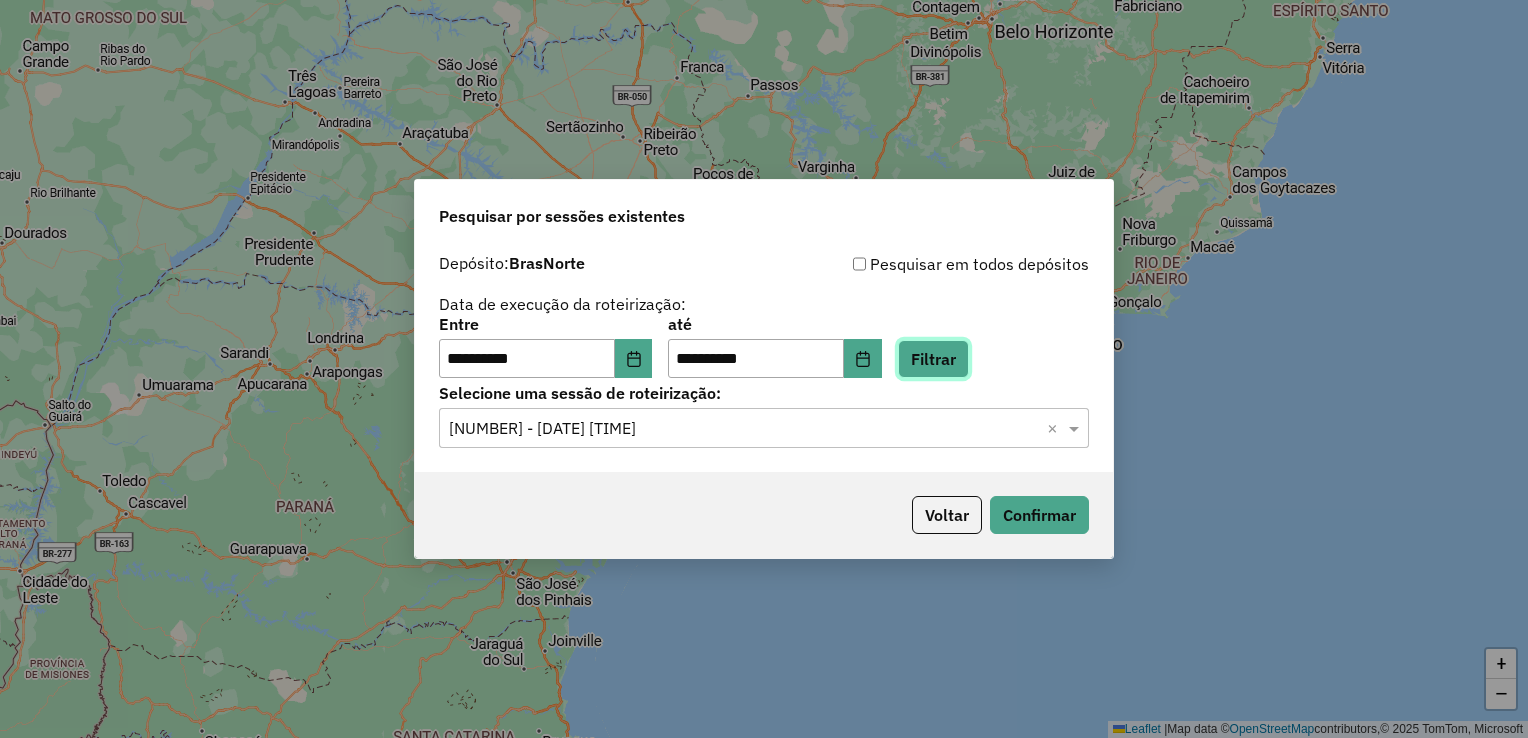 click on "Filtrar" 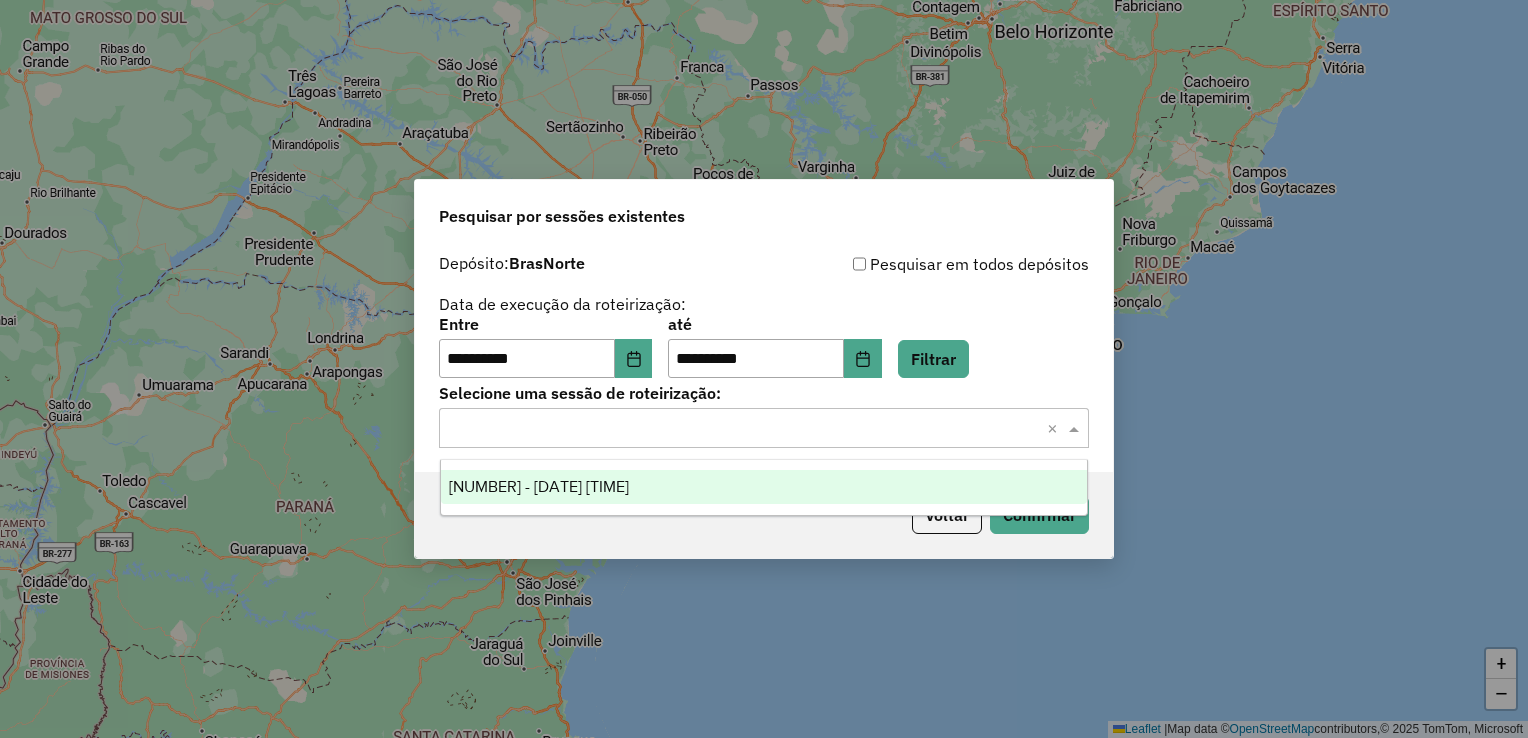click on "Selecione uma sessão × ×" 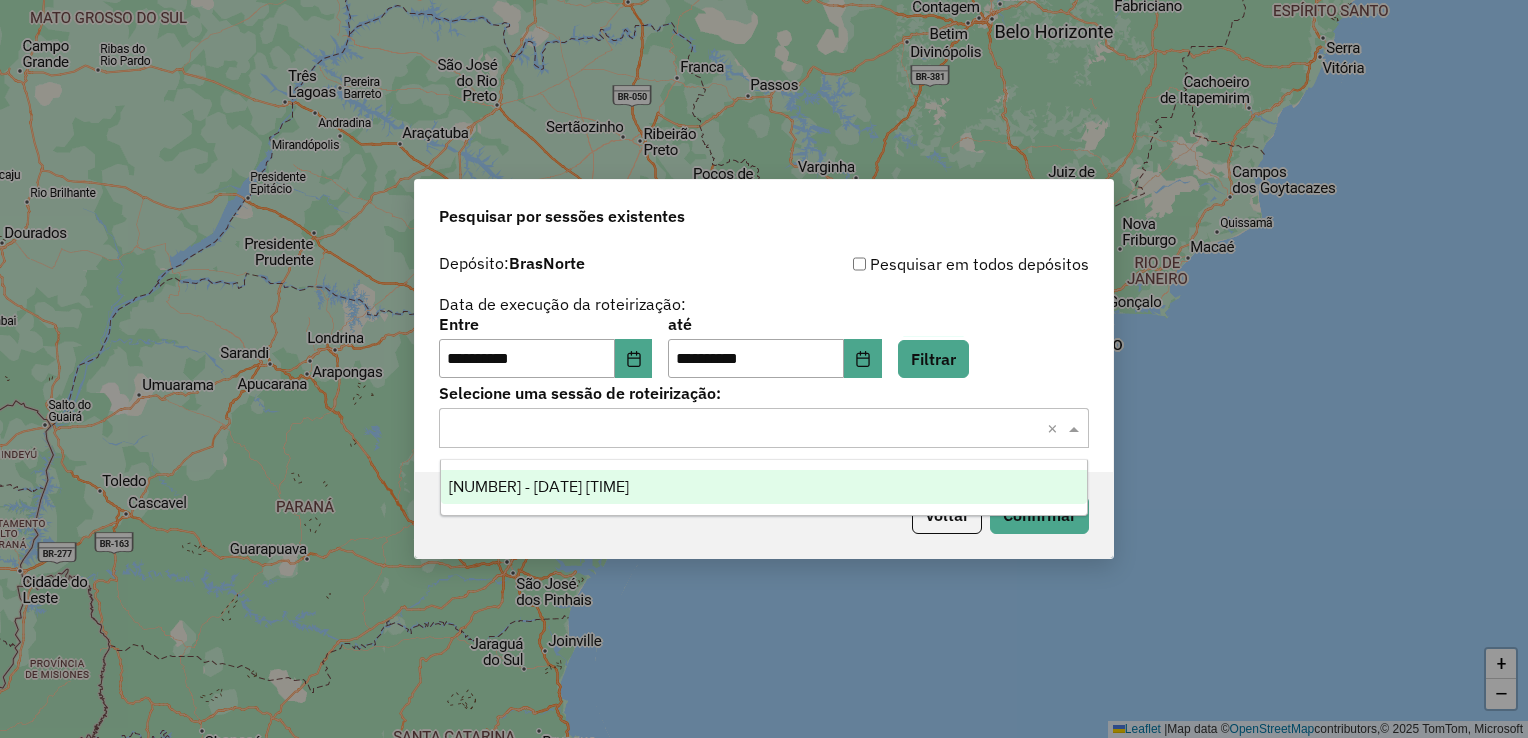 click on "976389 - 08/08/2025 17:18" at bounding box center [539, 486] 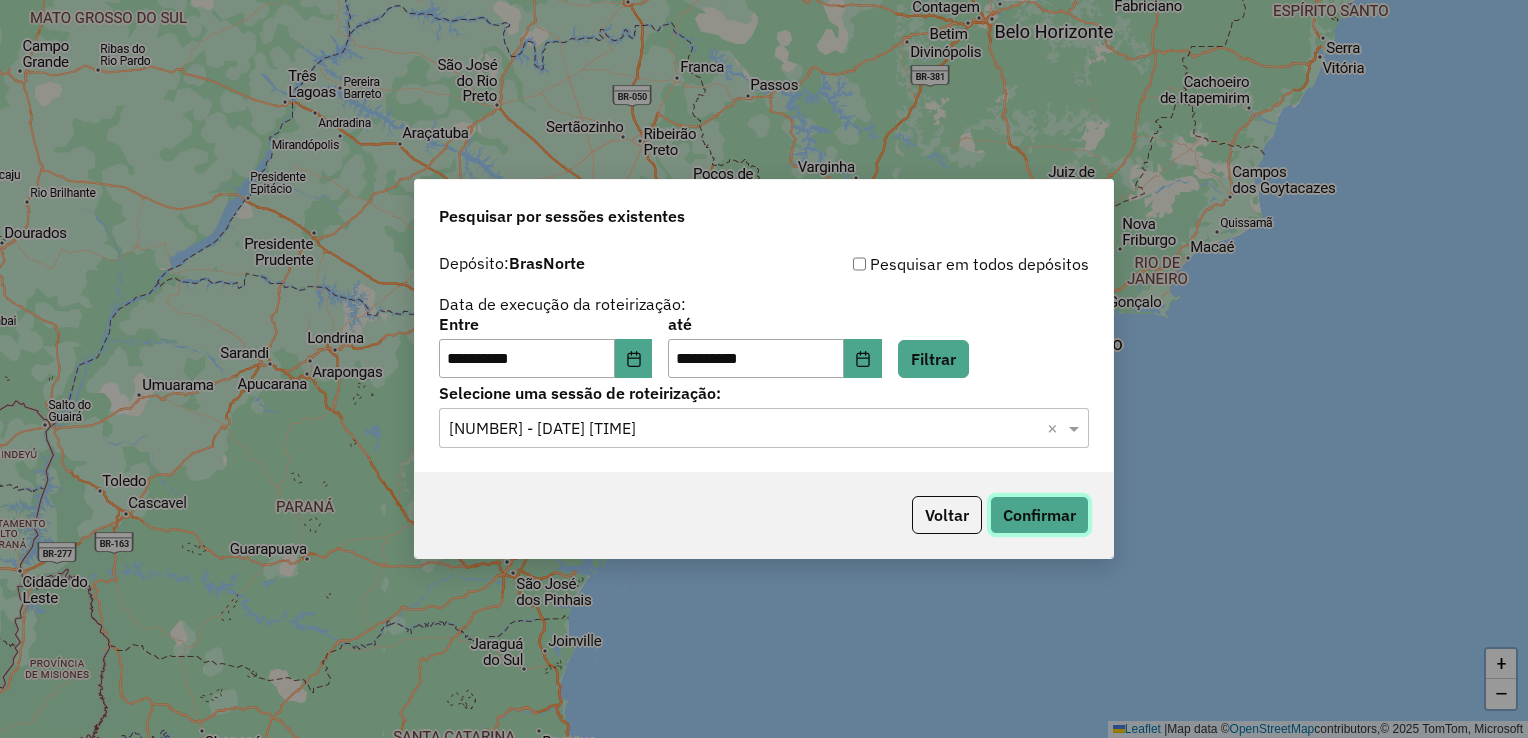 click on "Confirmar" 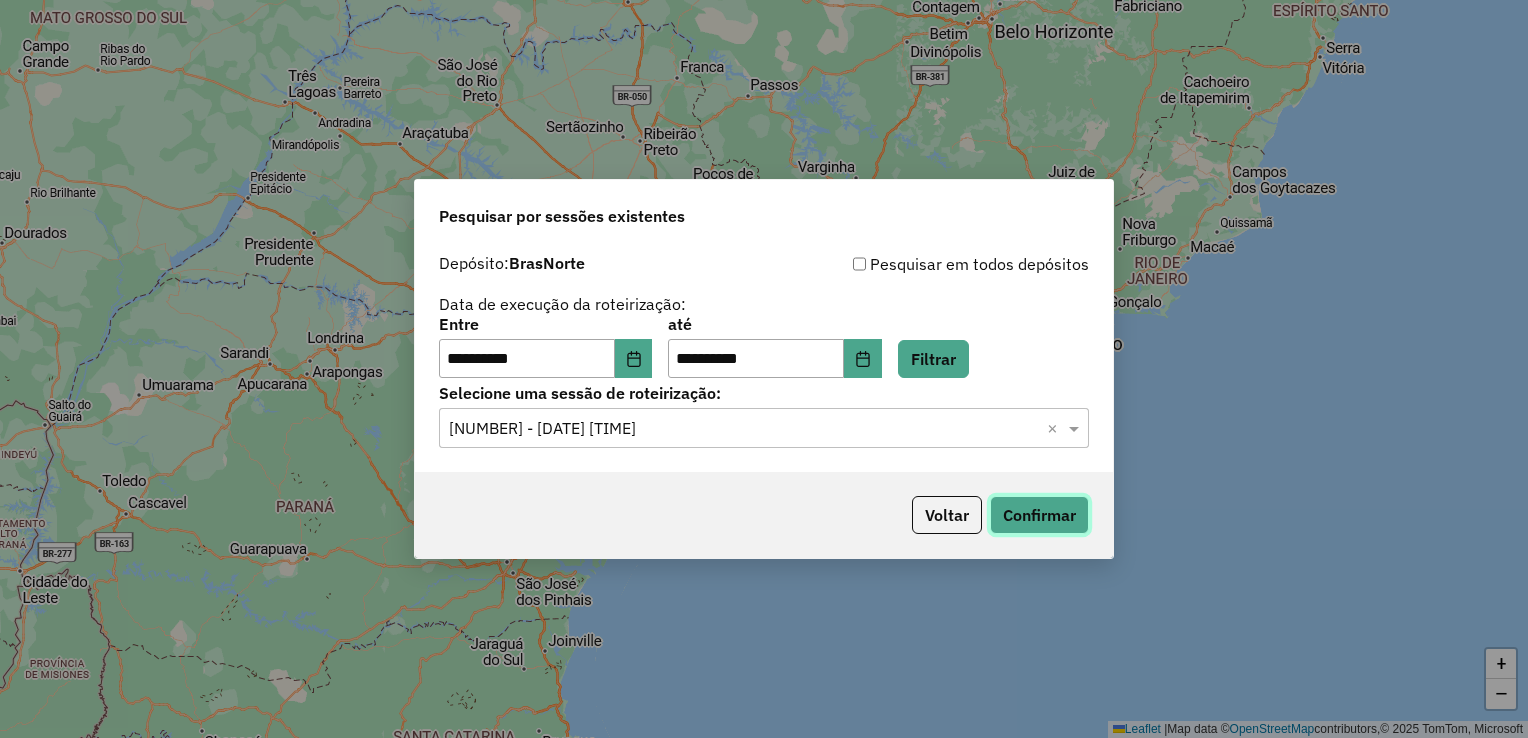 type 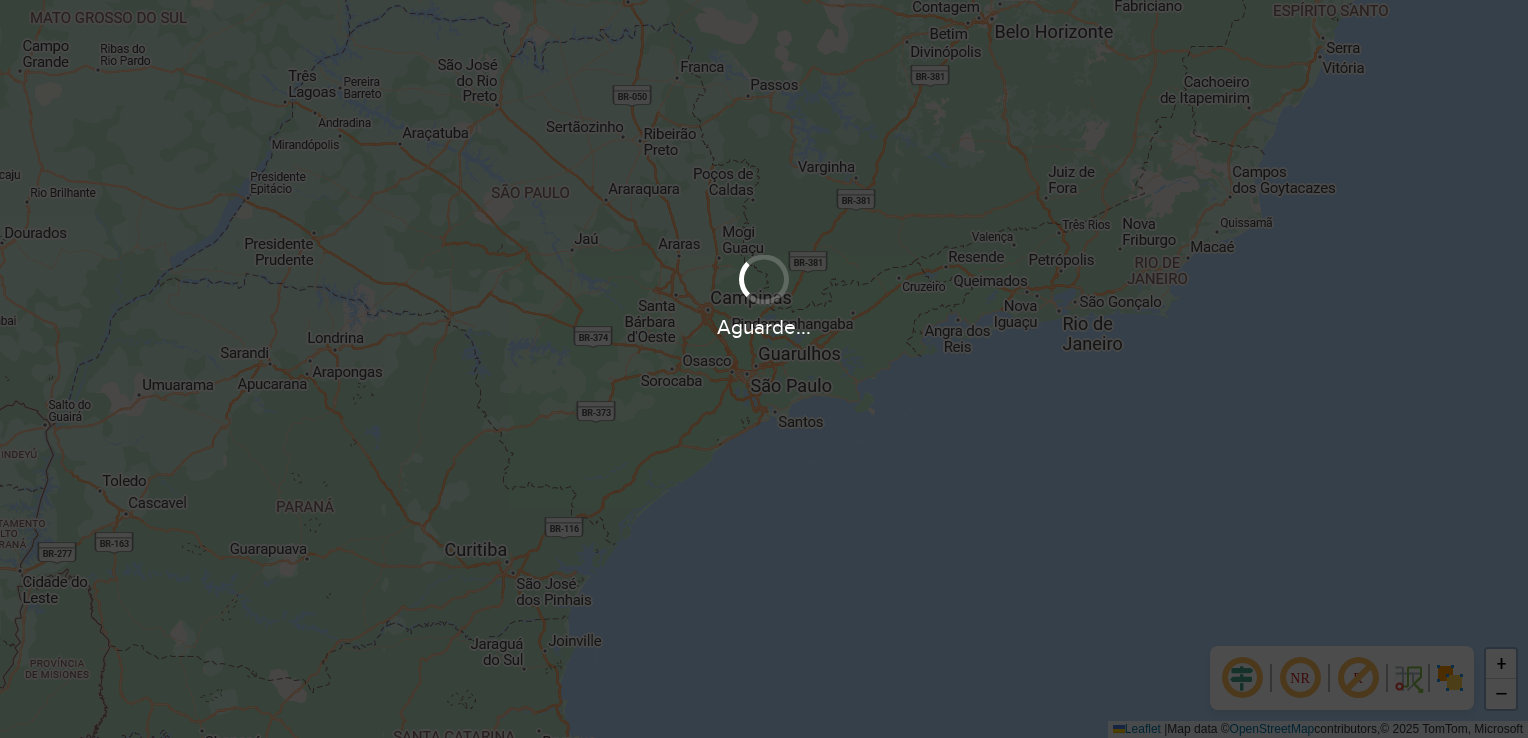 scroll, scrollTop: 0, scrollLeft: 0, axis: both 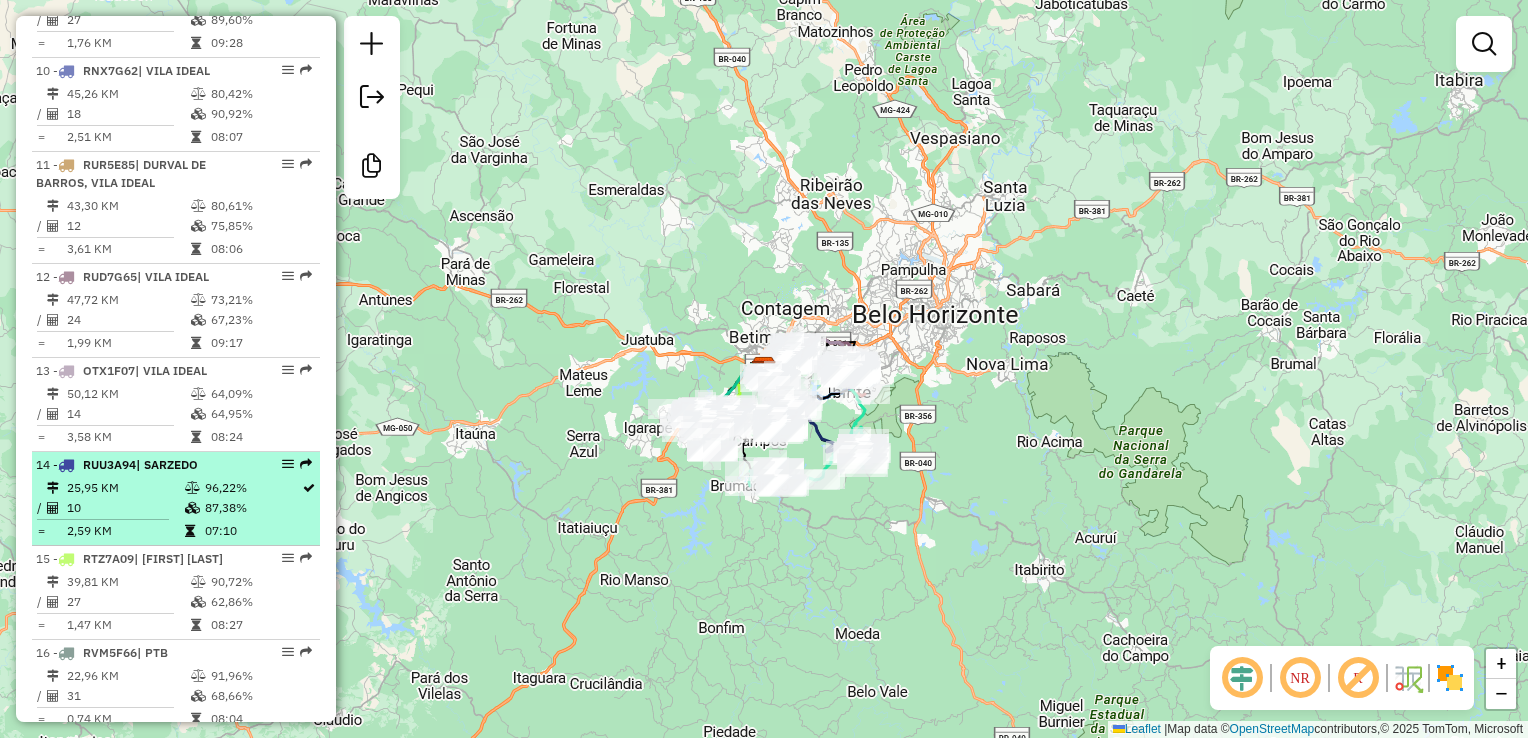click on "87,38%" at bounding box center (252, 508) 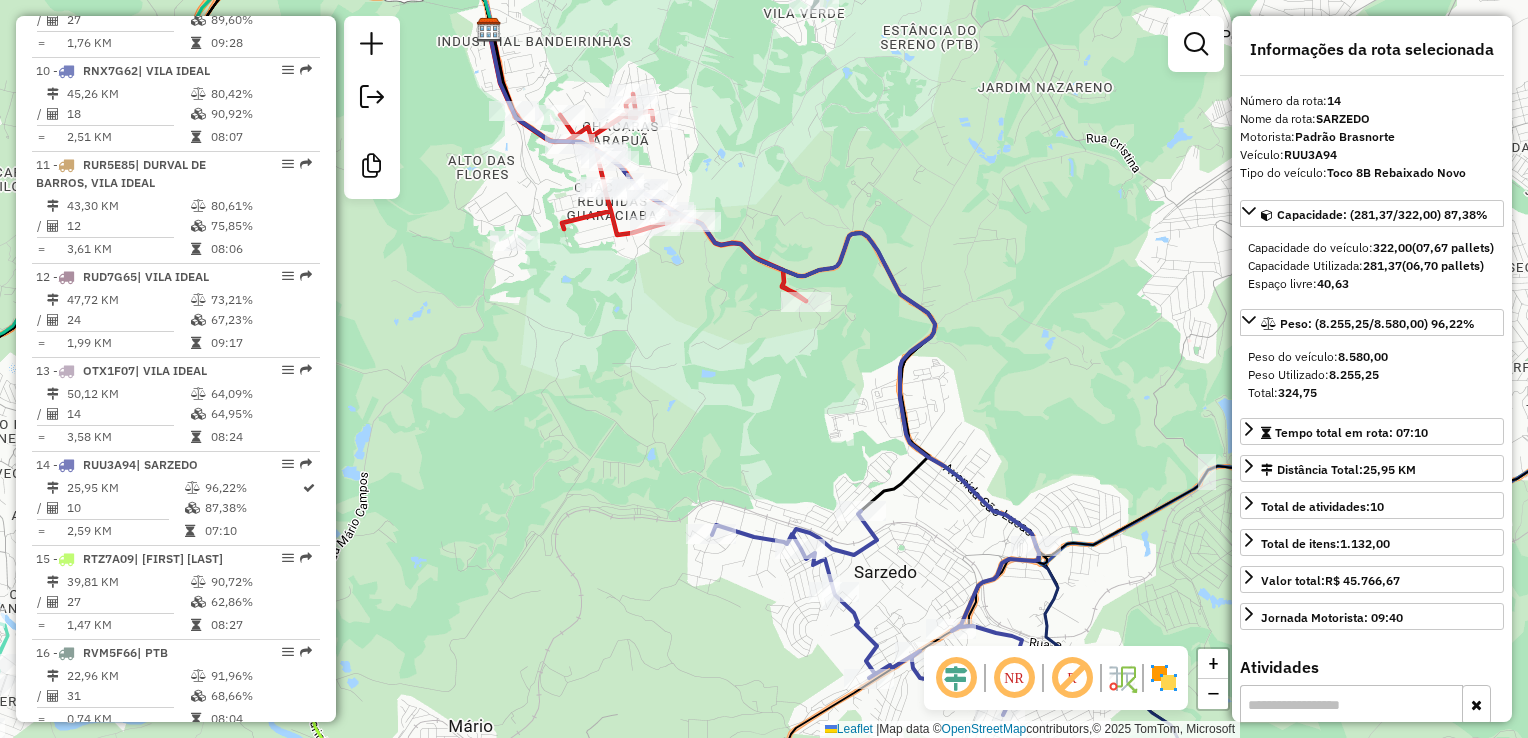 click on "Janela de atendimento Grade de atendimento Capacidade Transportadoras Veículos Cliente Pedidos  Rotas Selecione os dias de semana para filtrar as janelas de atendimento  Seg   Ter   Qua   Qui   Sex   Sáb   Dom  Informe o período da janela de atendimento: De: Até:  Filtrar exatamente a janela do cliente  Considerar janela de atendimento padrão  Selecione os dias de semana para filtrar as grades de atendimento  Seg   Ter   Qua   Qui   Sex   Sáb   Dom   Considerar clientes sem dia de atendimento cadastrado  Clientes fora do dia de atendimento selecionado Filtrar as atividades entre os valores definidos abaixo:  Peso mínimo:   Peso máximo:   Cubagem mínima:   Cubagem máxima:   De:   Até:  Filtrar as atividades entre o tempo de atendimento definido abaixo:  De:   Até:   Considerar capacidade total dos clientes não roteirizados Transportadora: Selecione um ou mais itens Tipo de veículo: Selecione um ou mais itens Veículo: Selecione um ou mais itens Motorista: Selecione um ou mais itens Nome: Rótulo:" 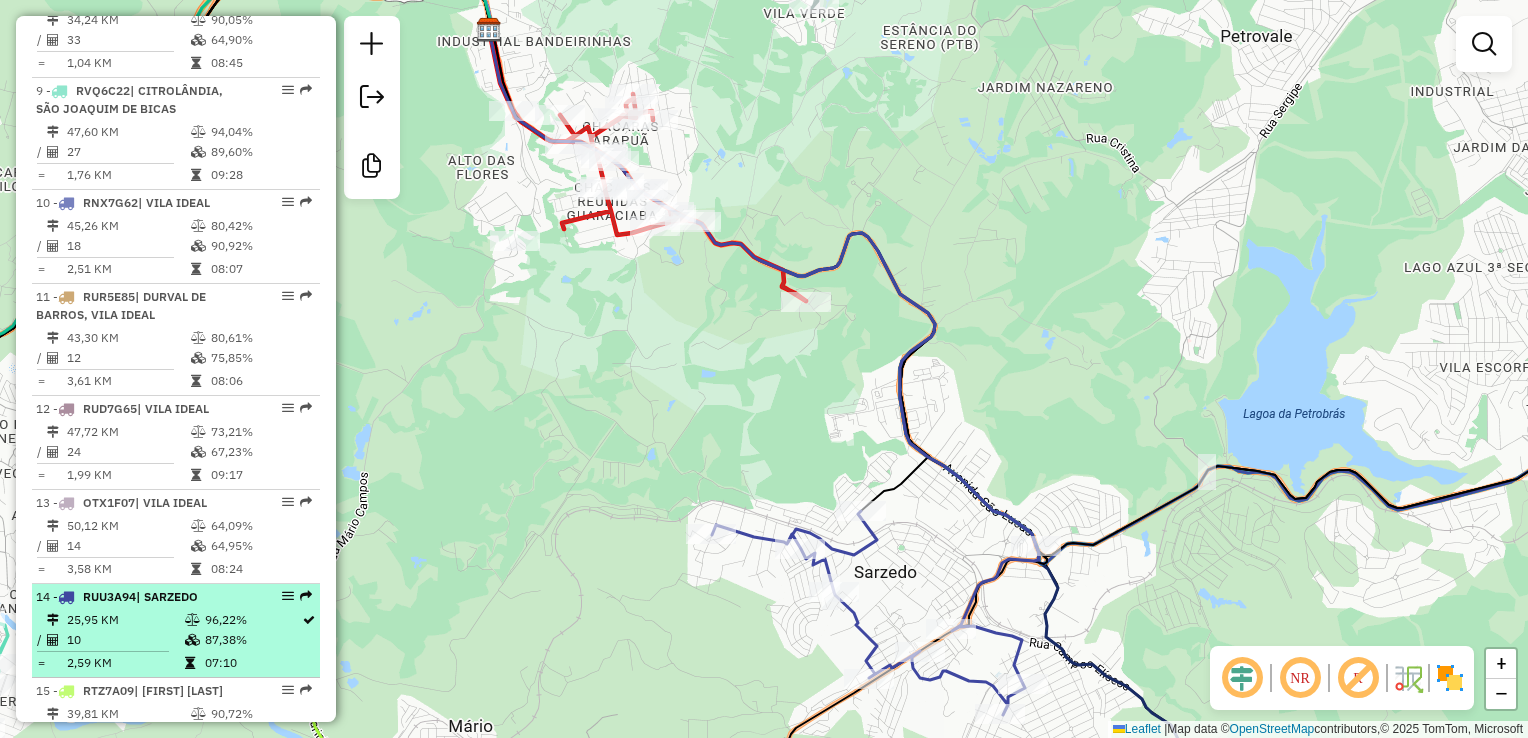 scroll, scrollTop: 1600, scrollLeft: 0, axis: vertical 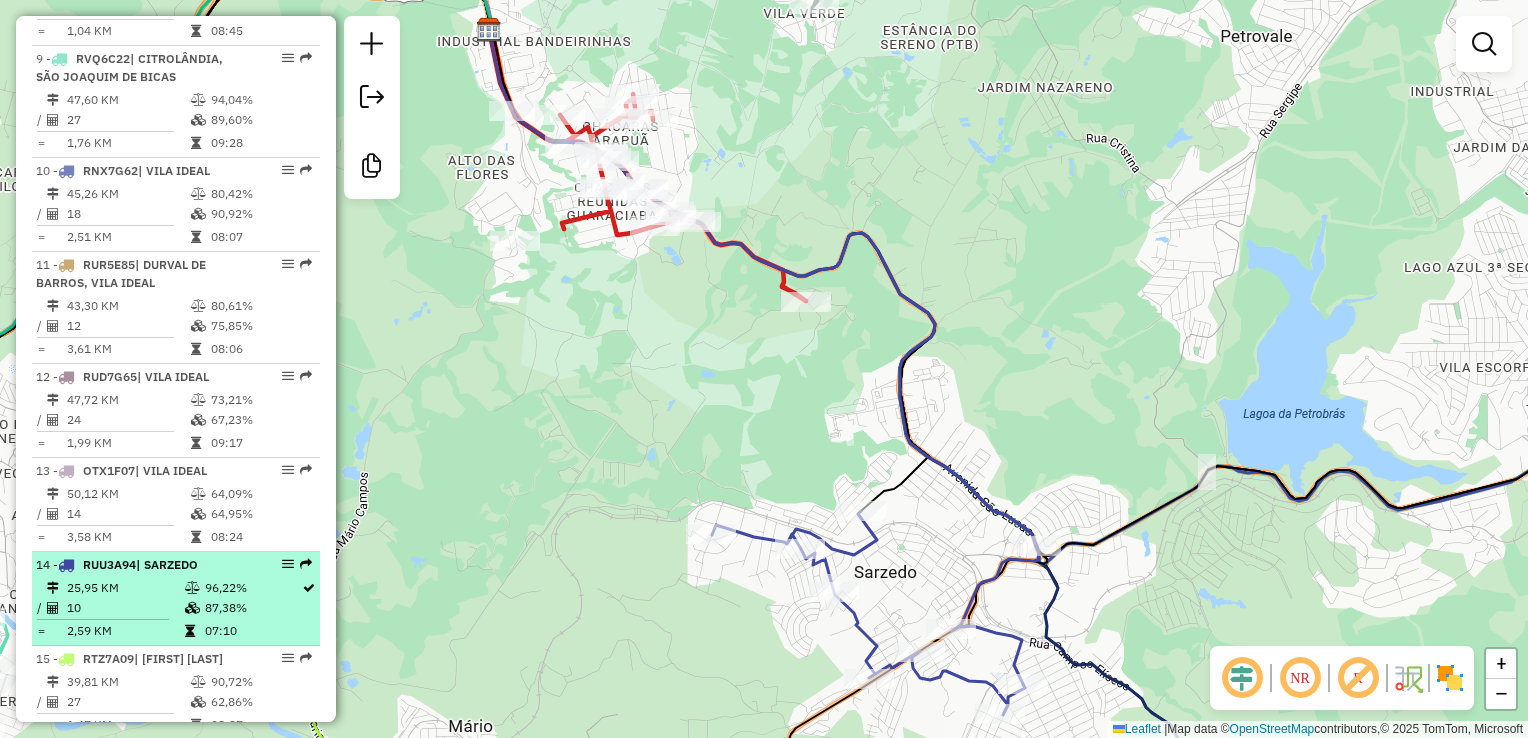 click on "10" at bounding box center (125, 608) 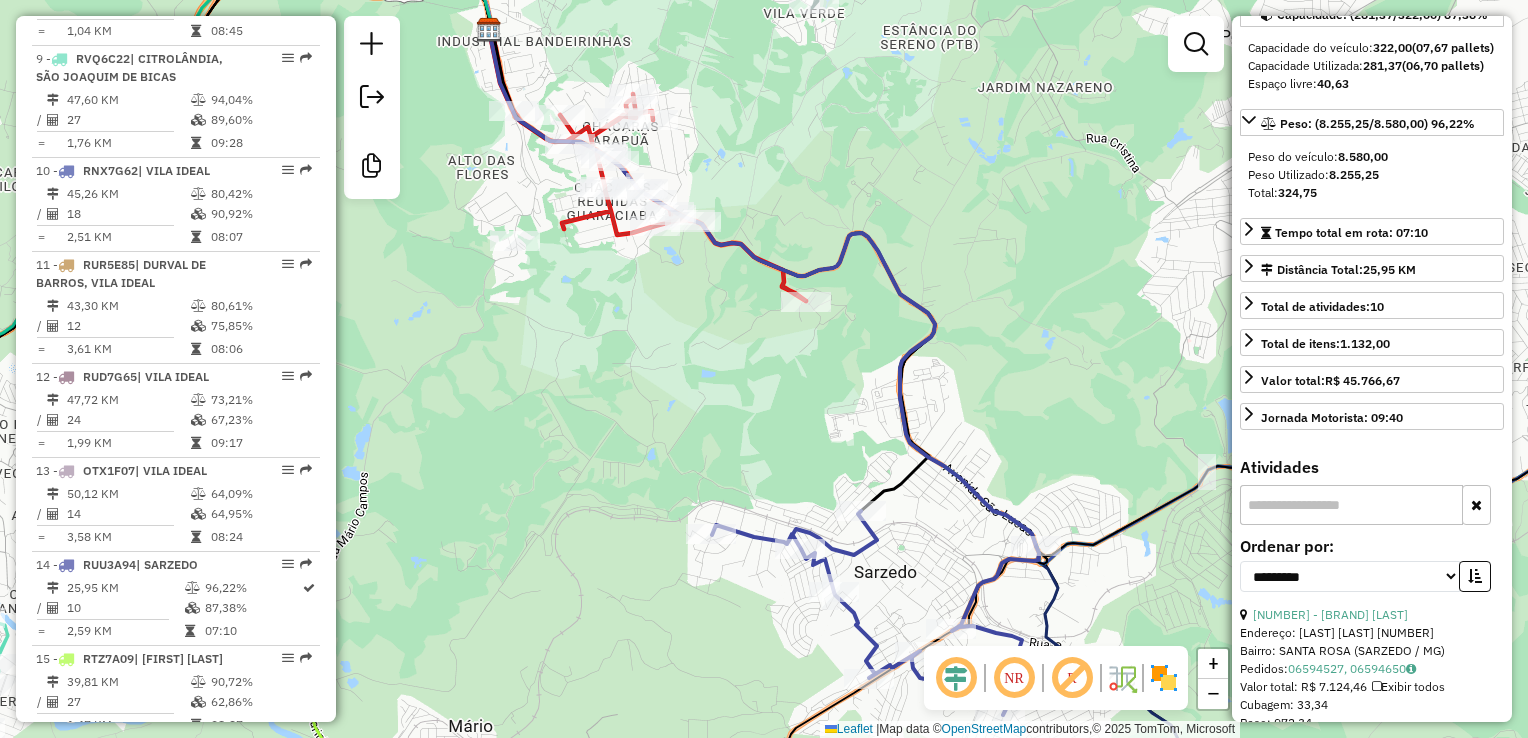 scroll, scrollTop: 0, scrollLeft: 0, axis: both 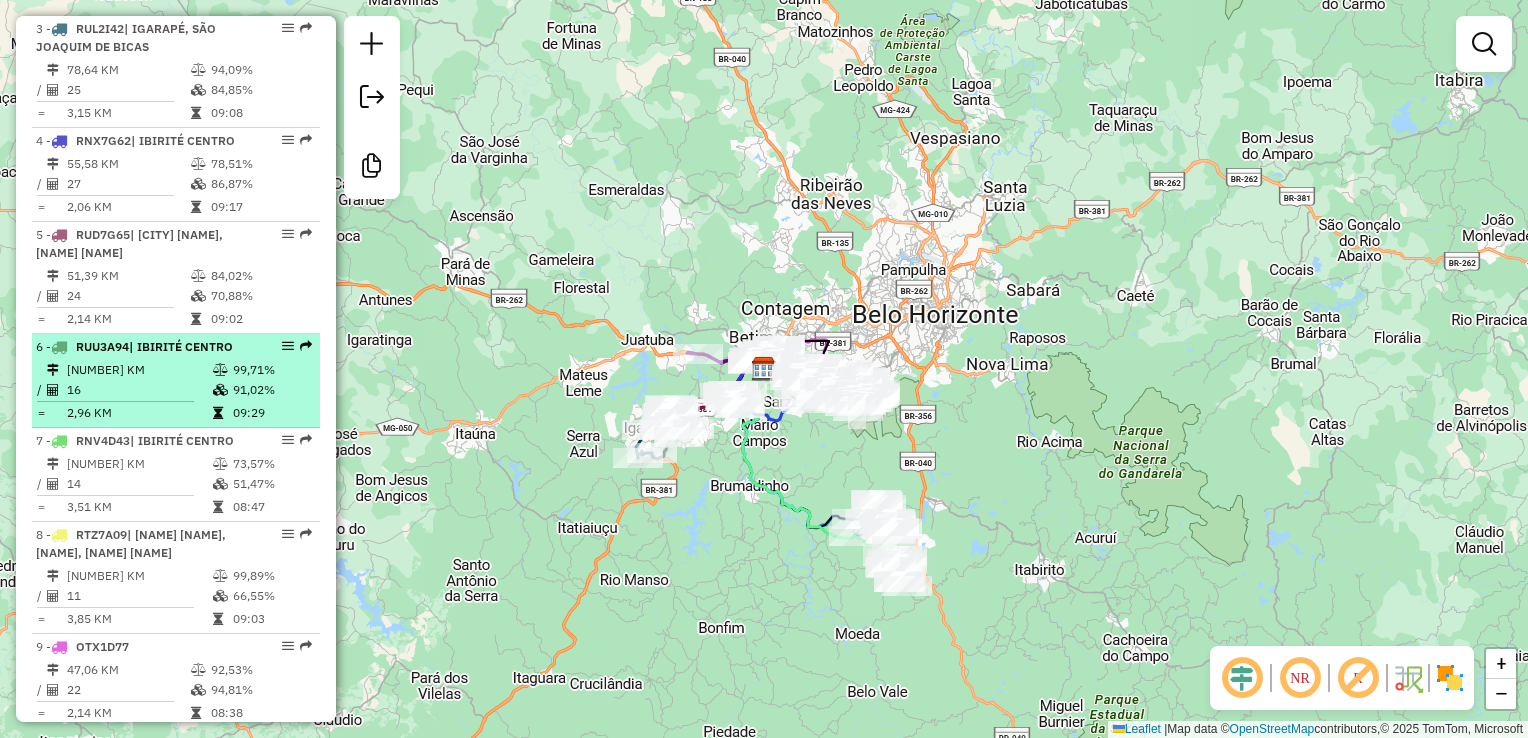 click on "[NUMBER] KM" at bounding box center (139, 370) 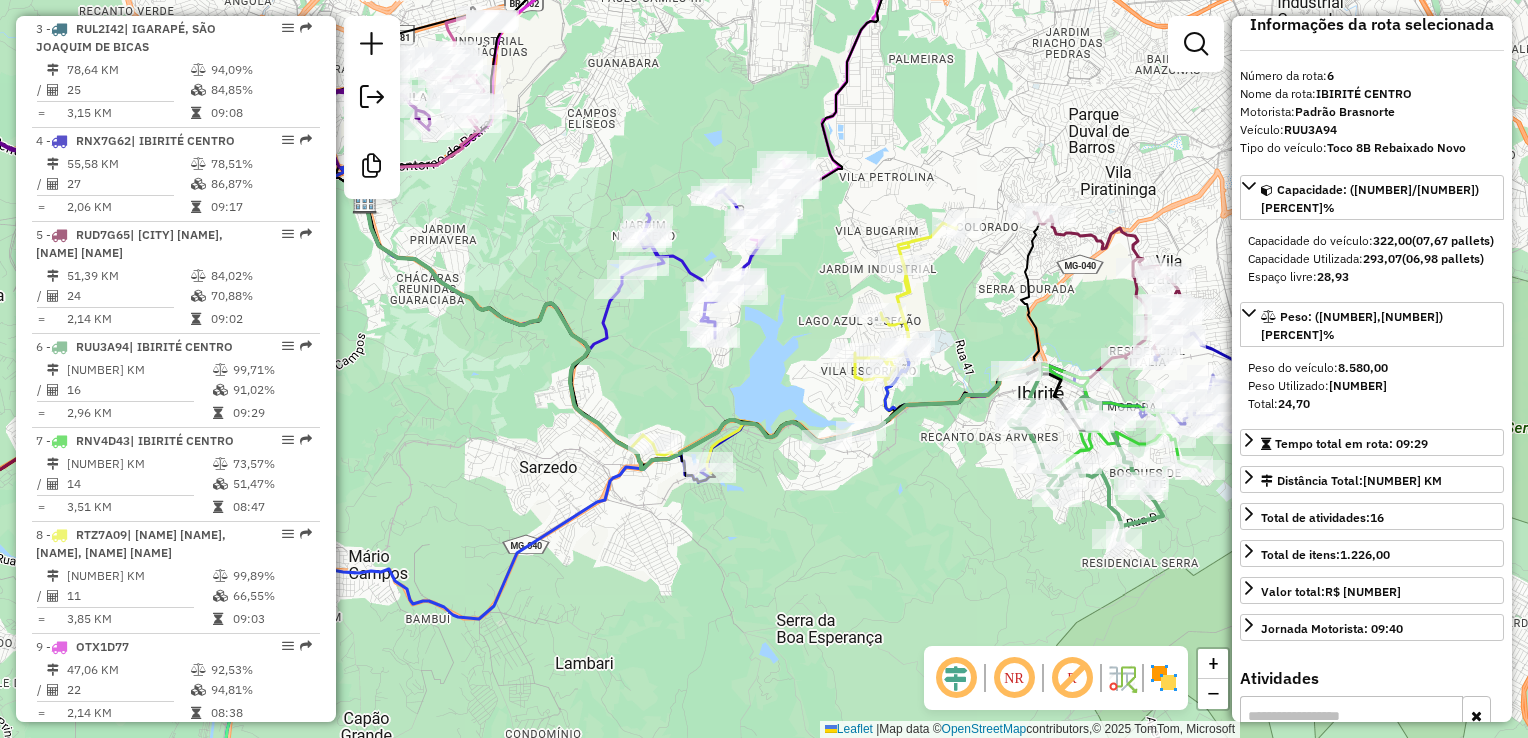 scroll, scrollTop: 0, scrollLeft: 0, axis: both 